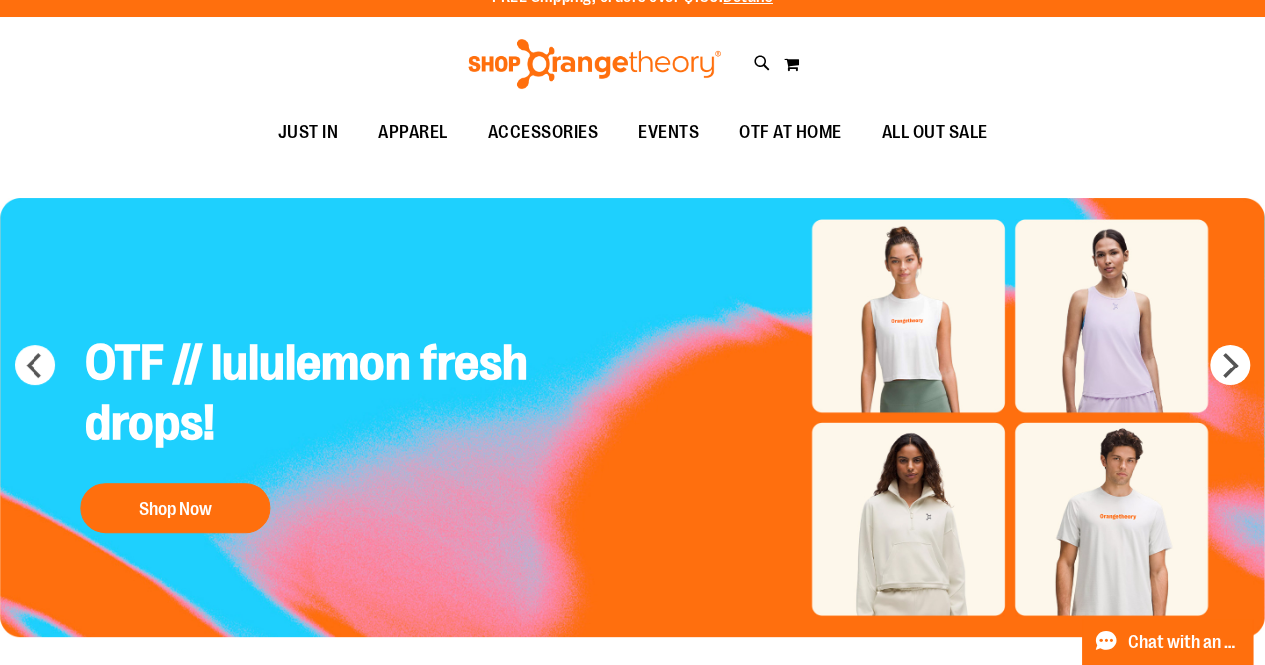 scroll, scrollTop: 0, scrollLeft: 0, axis: both 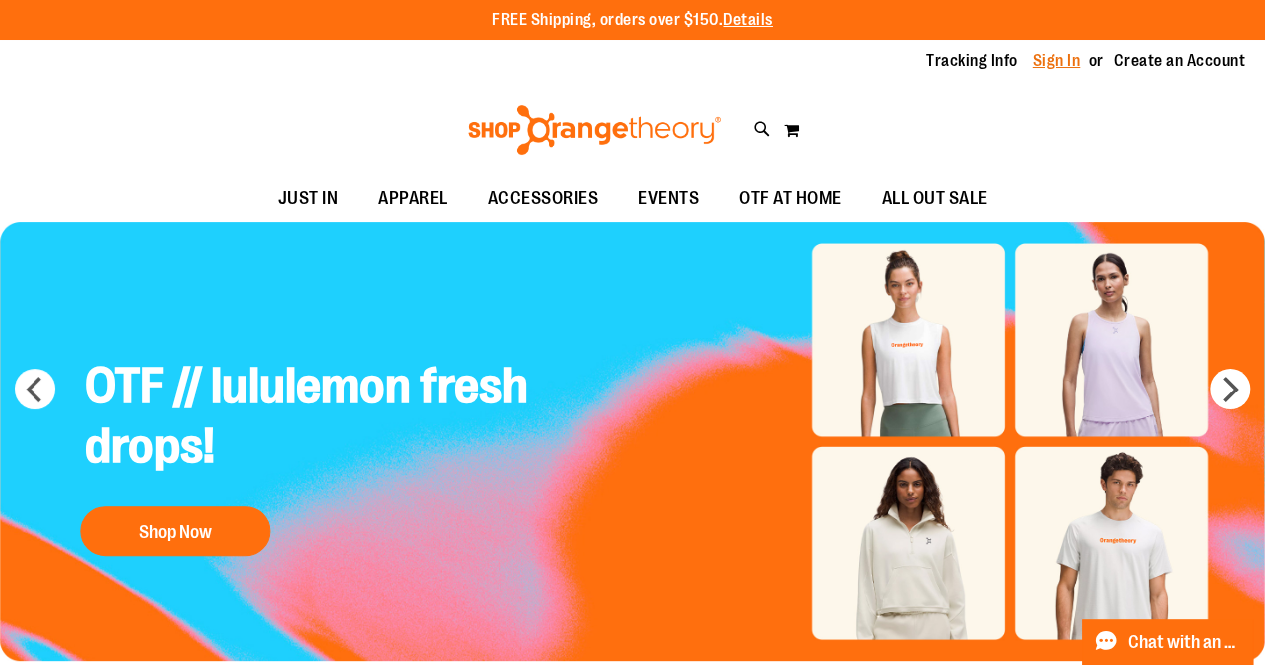 click on "Sign In" at bounding box center (1057, 61) 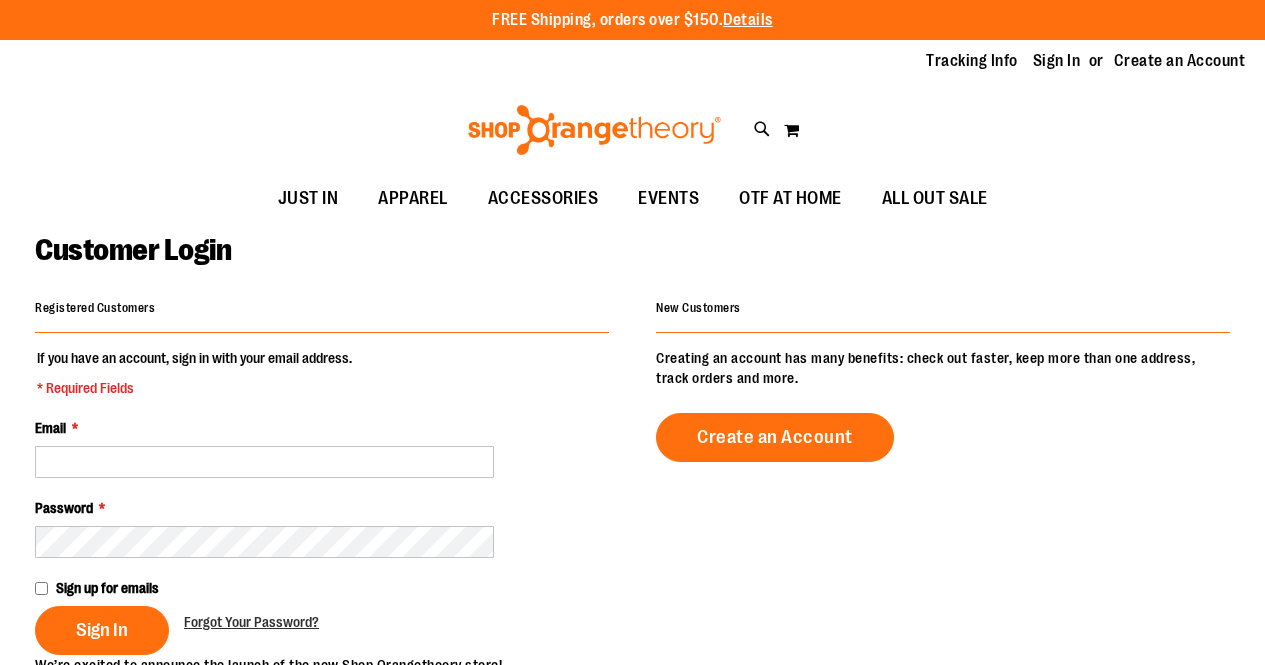 scroll, scrollTop: 0, scrollLeft: 0, axis: both 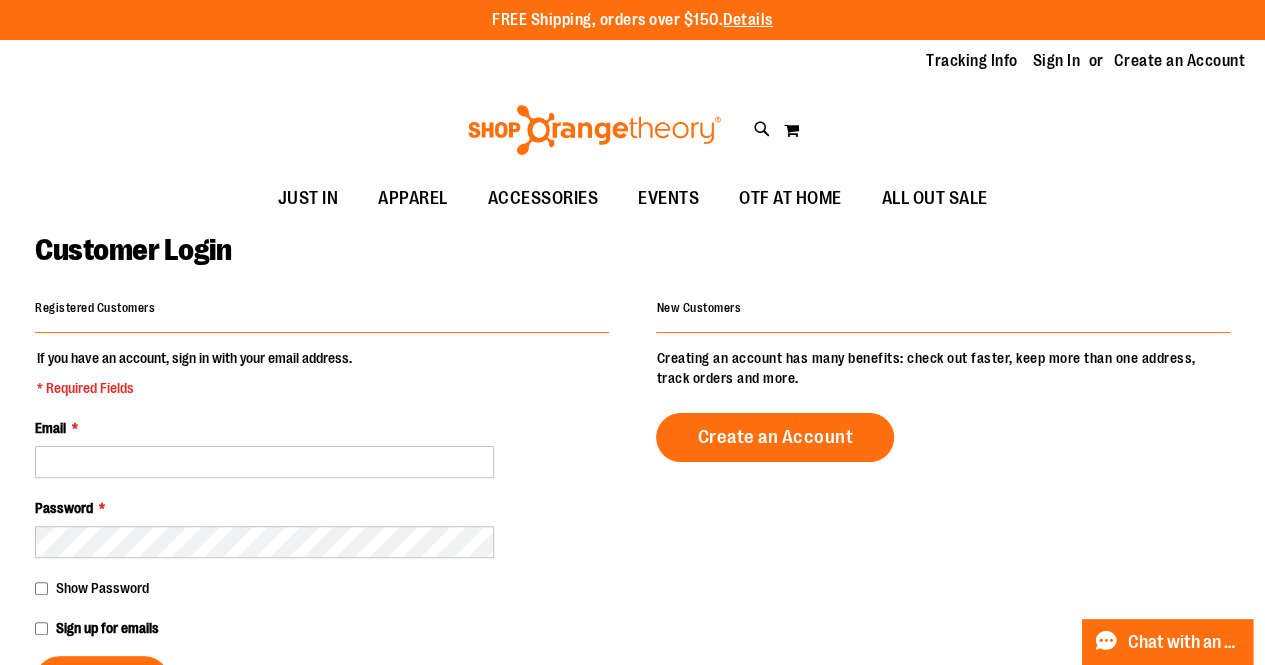 click on "If you have an account, sign in with your email address.                     * Required Fields
Email *
Password *
Show Password
Sign up for emails
Sign In
Forgot Your Password?" at bounding box center (322, 526) 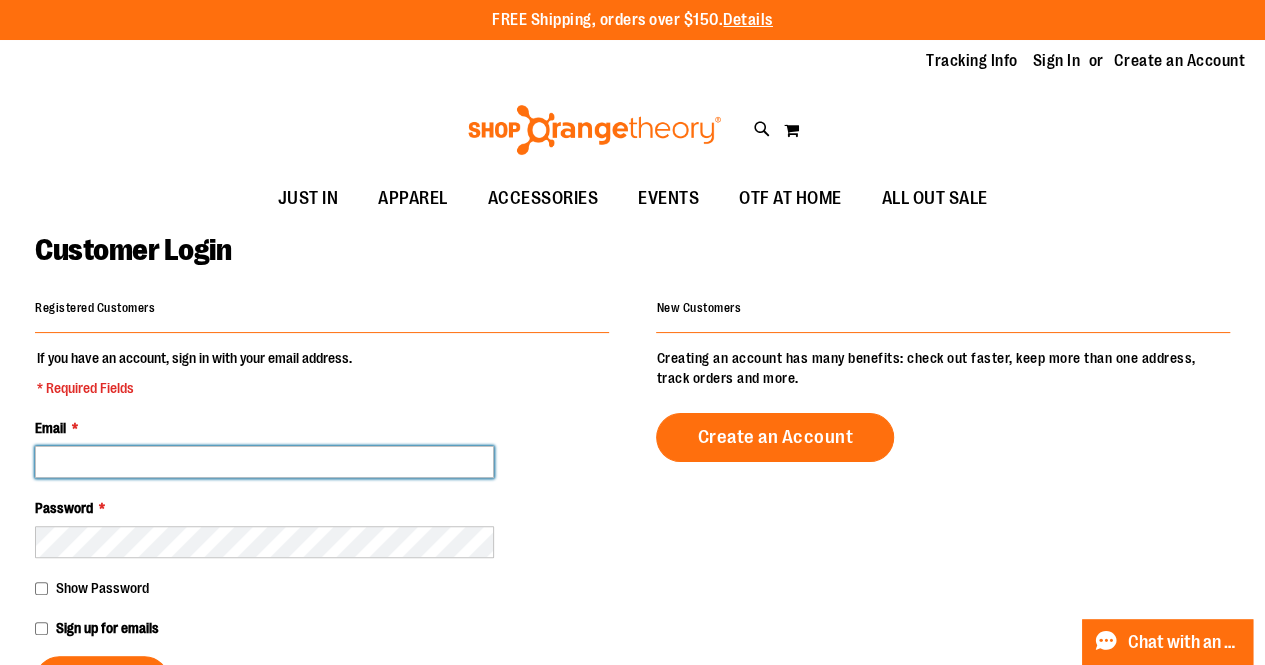 click on "Email *" at bounding box center (264, 462) 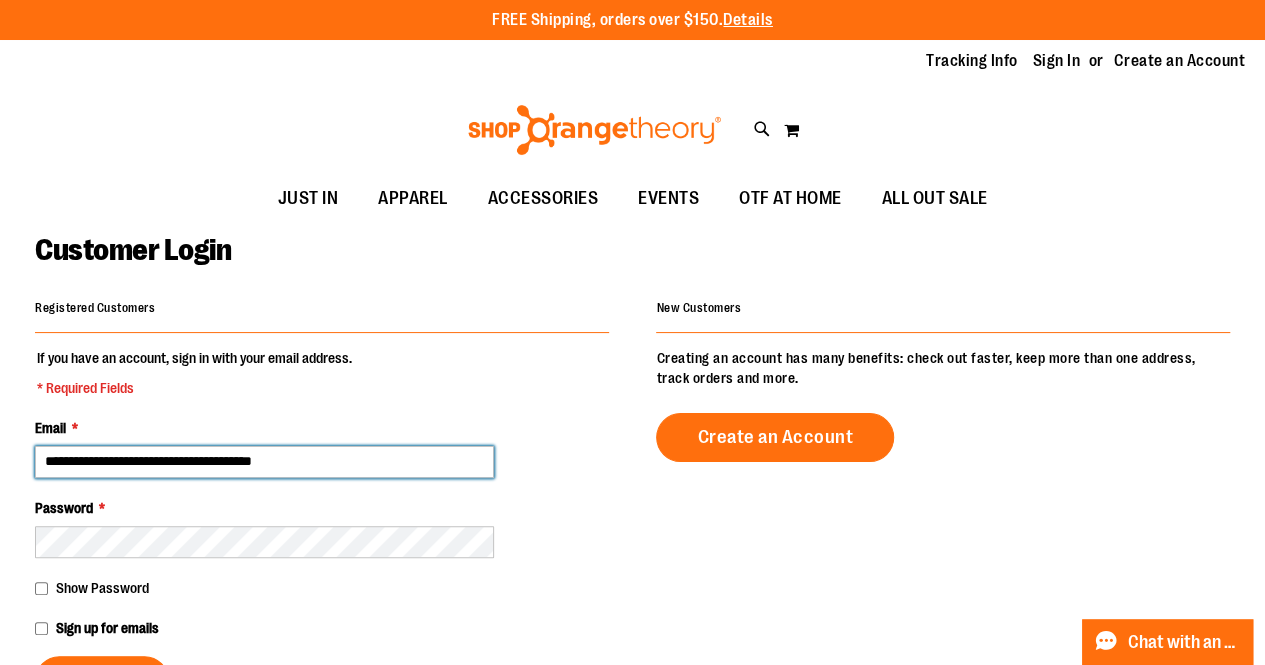 type on "**********" 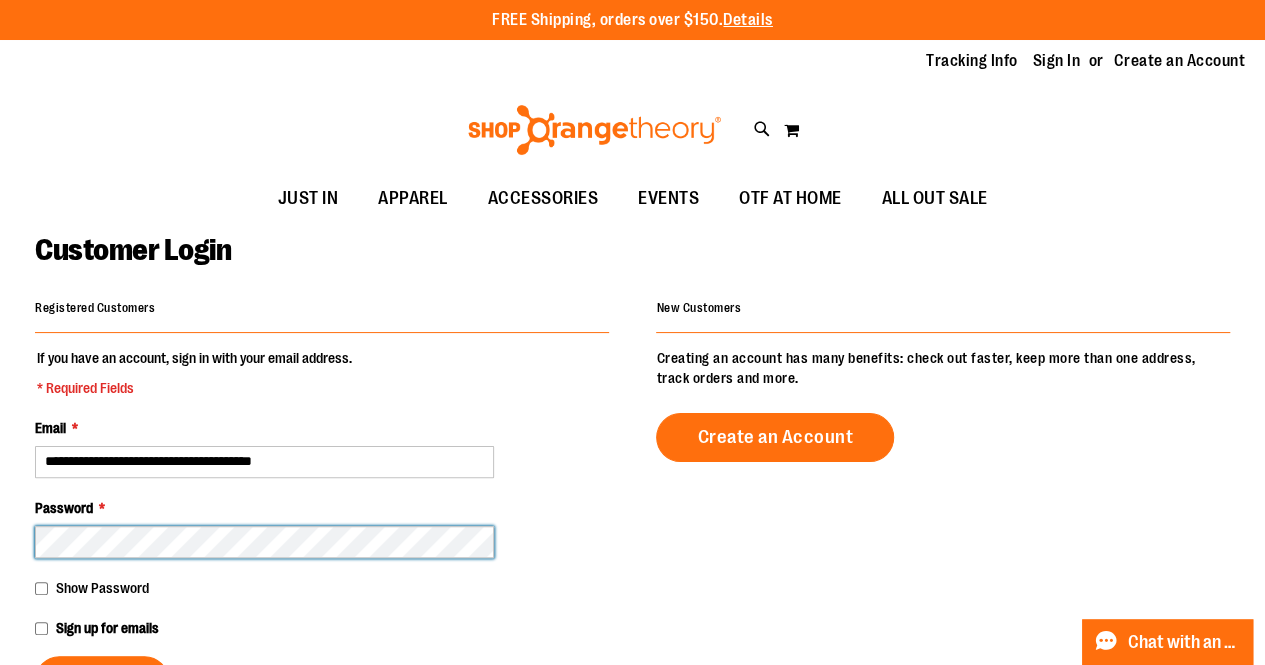 click on "Sign In" at bounding box center [102, 680] 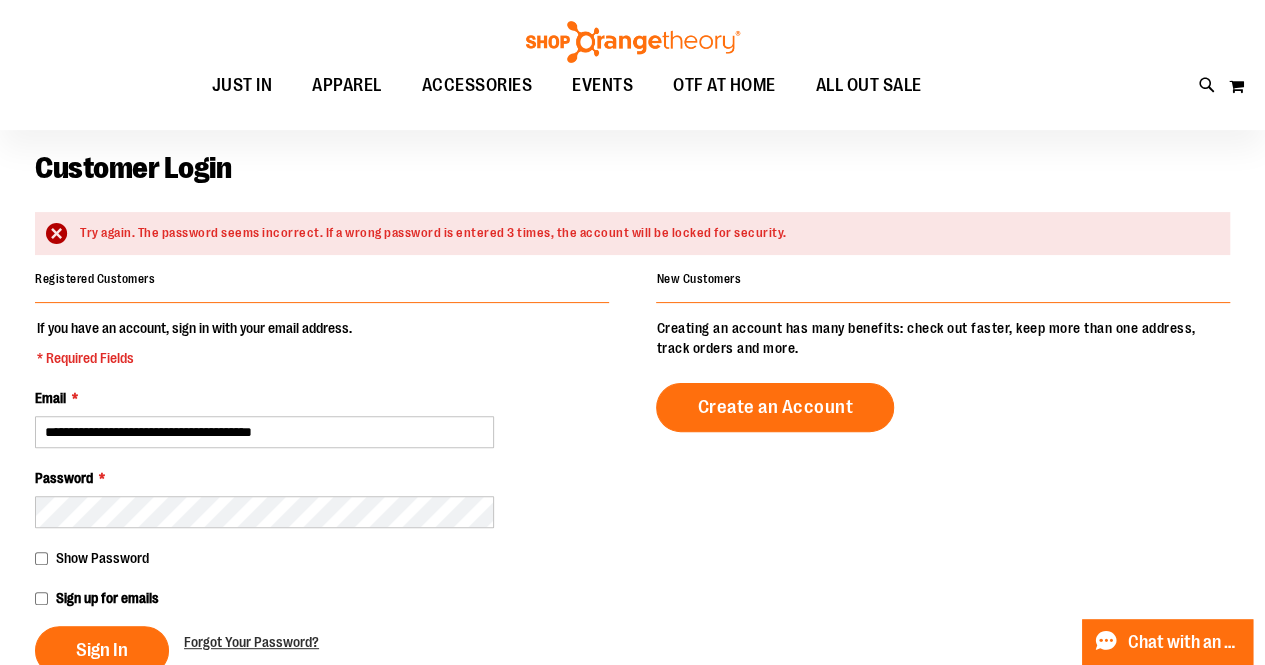 scroll, scrollTop: 113, scrollLeft: 0, axis: vertical 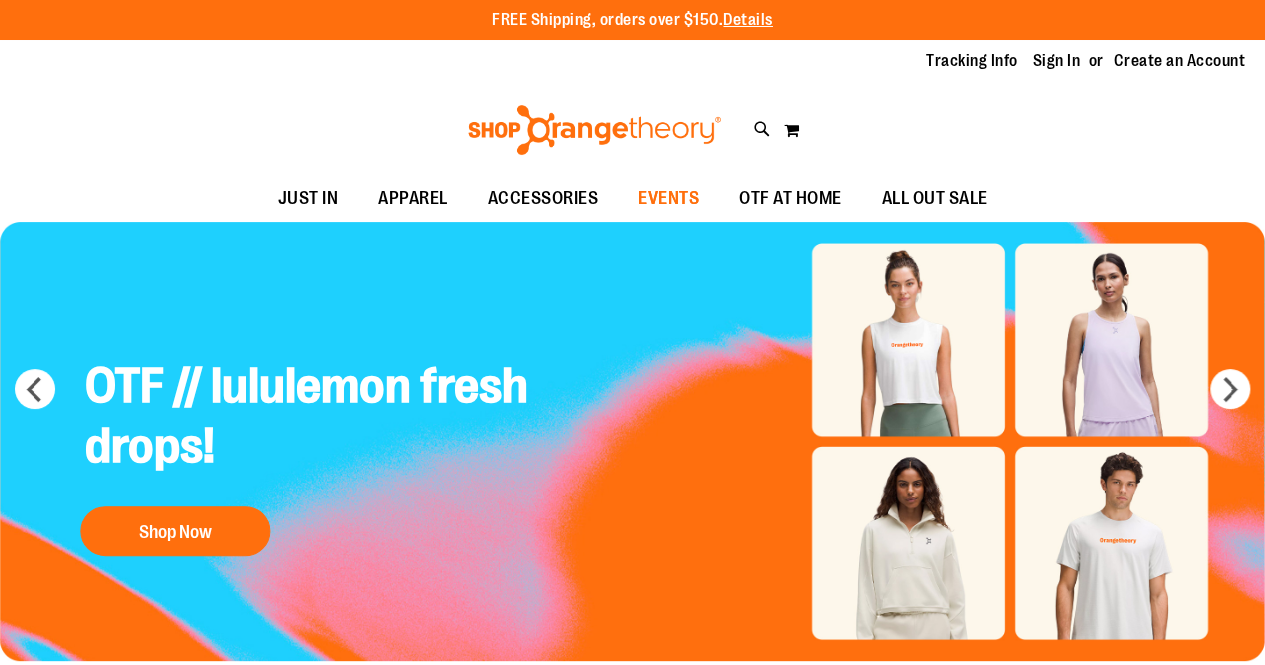 click on "EVENTS" at bounding box center [668, 198] 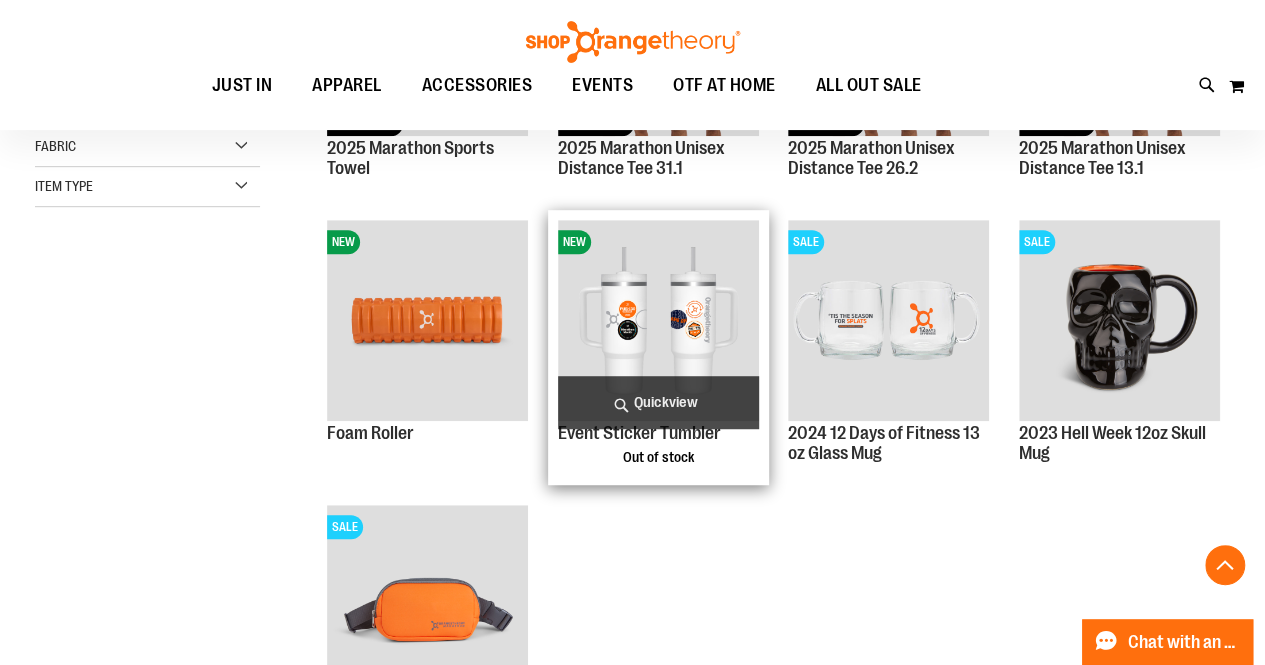 scroll, scrollTop: 469, scrollLeft: 0, axis: vertical 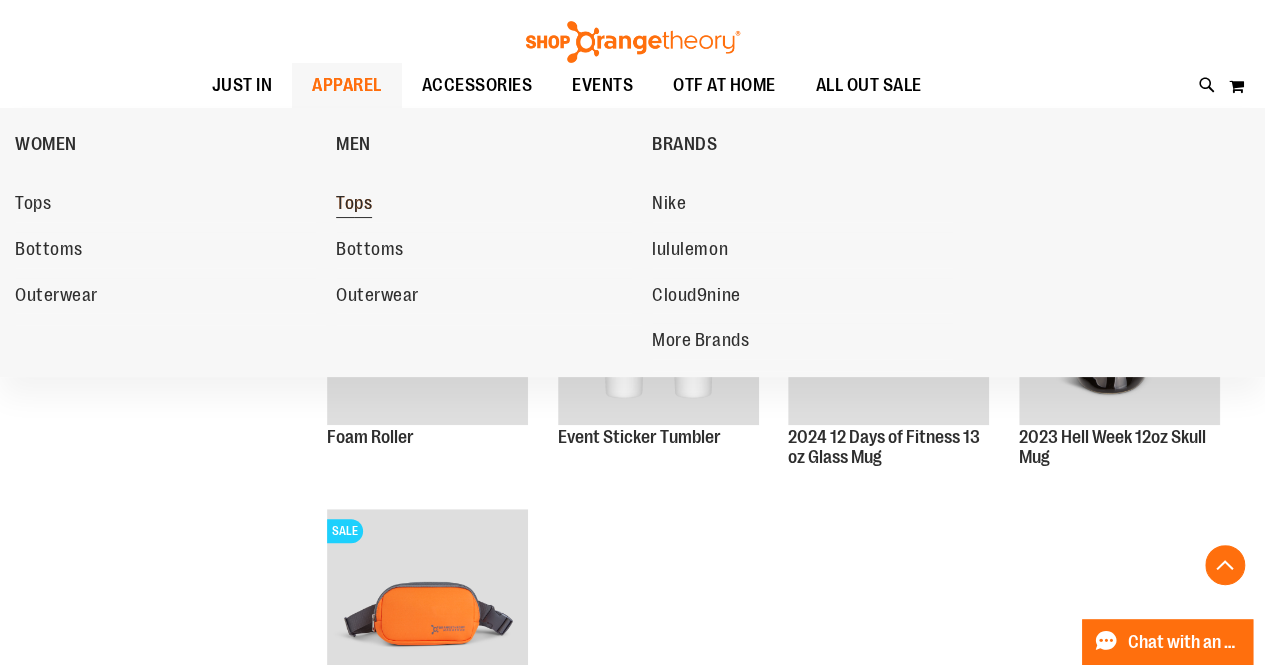 click on "Tops" at bounding box center [354, 205] 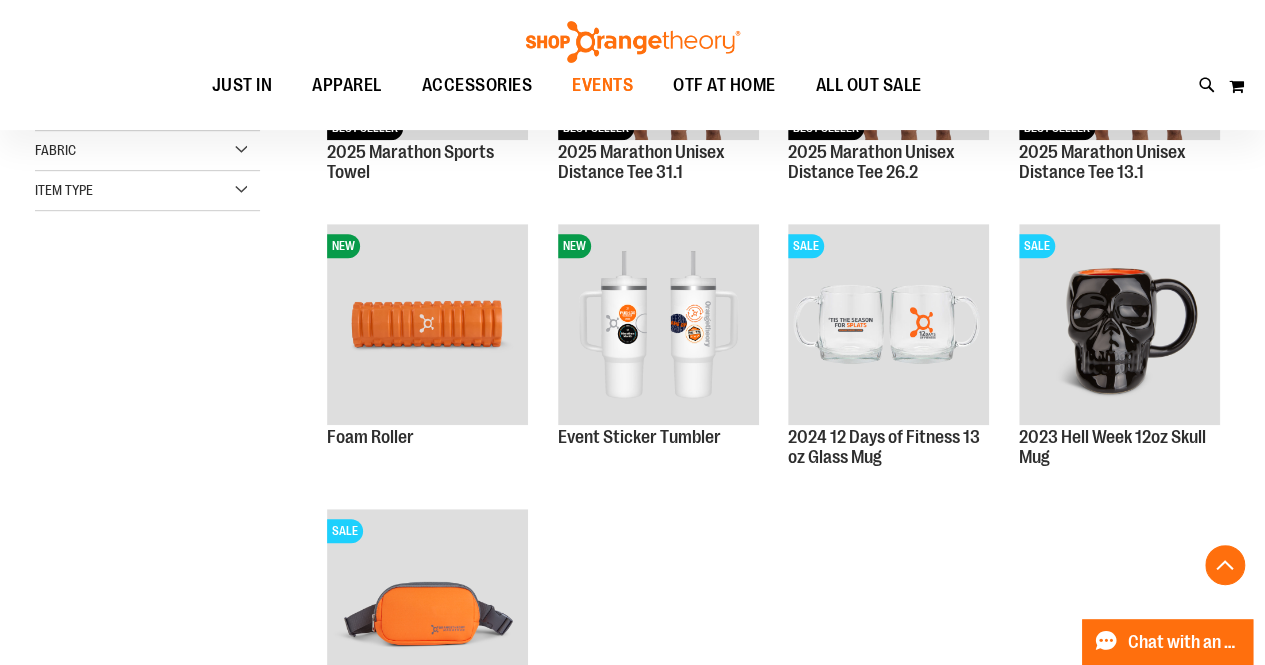 click on "EVENTS" at bounding box center [602, 85] 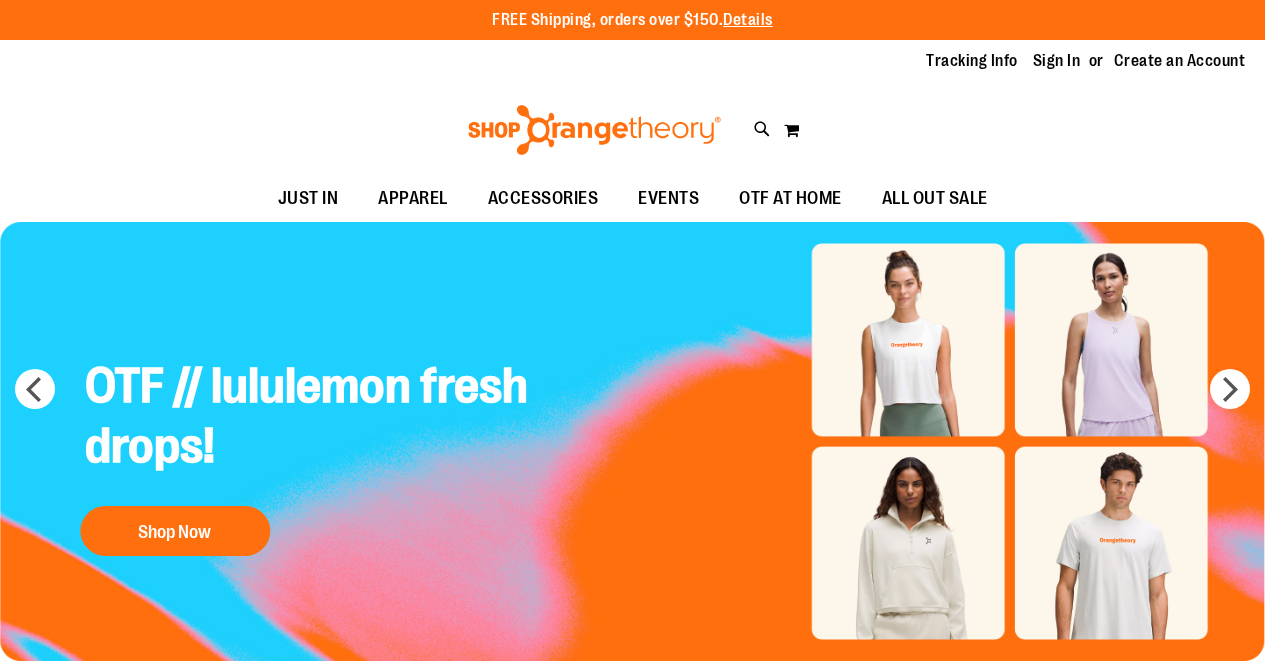 scroll, scrollTop: 0, scrollLeft: 0, axis: both 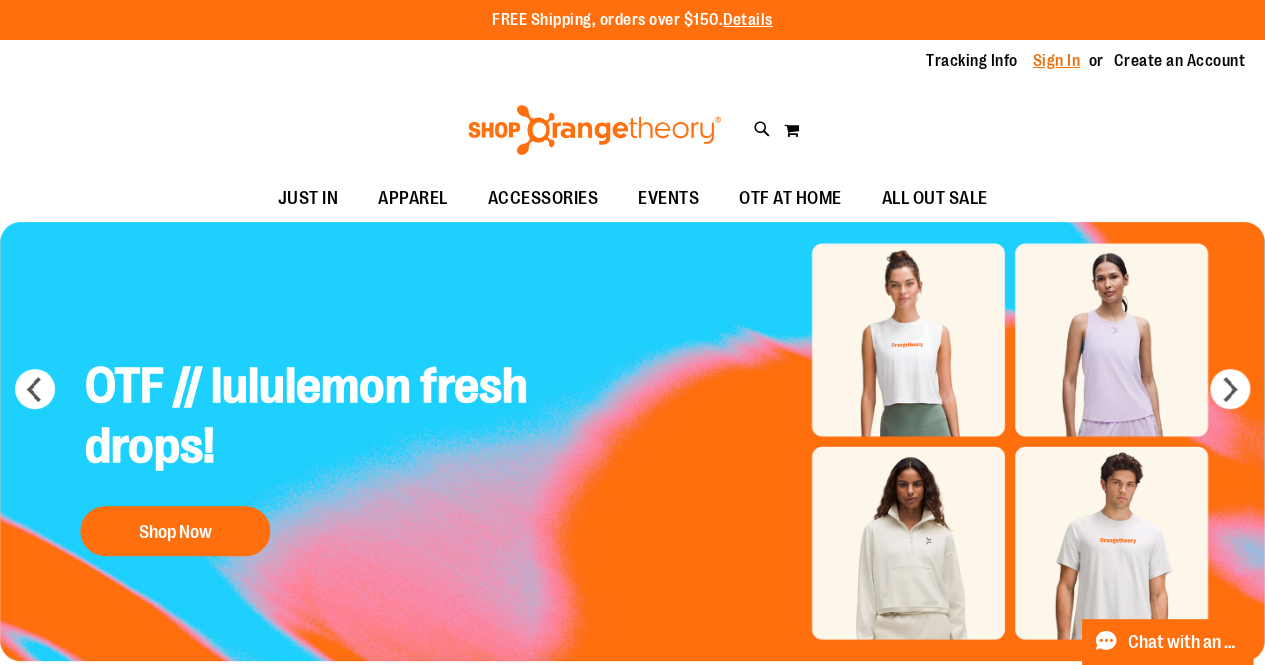 click on "Sign In" at bounding box center [1057, 61] 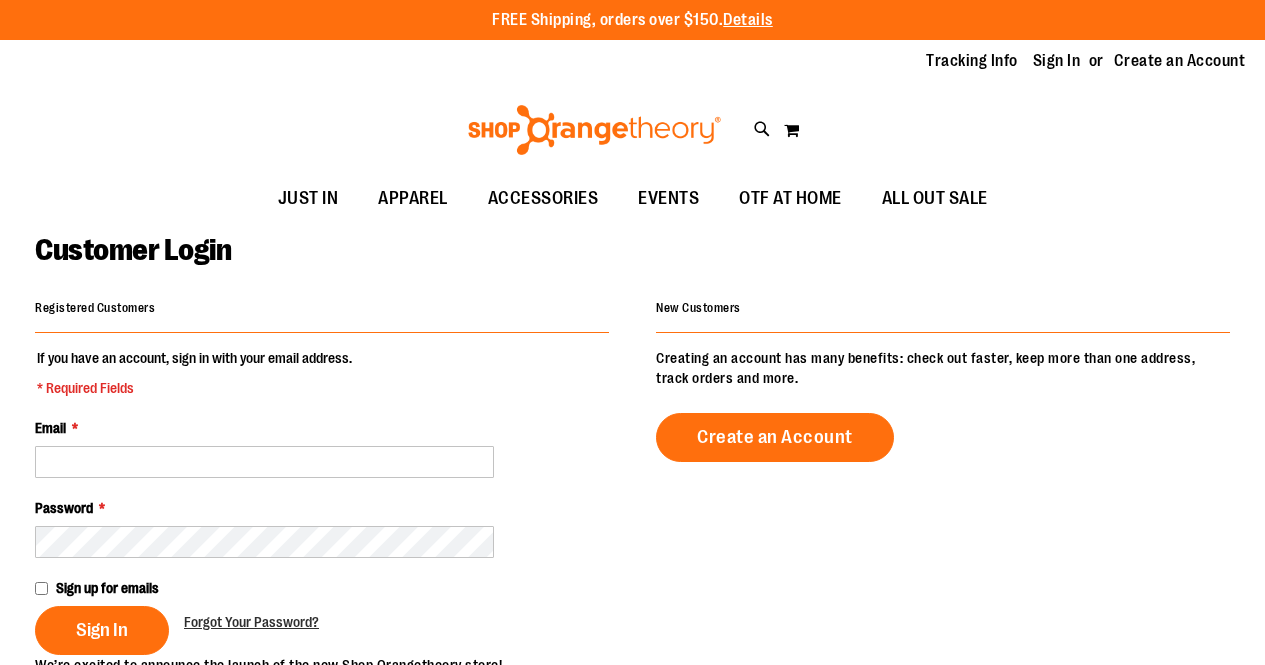 scroll, scrollTop: 0, scrollLeft: 0, axis: both 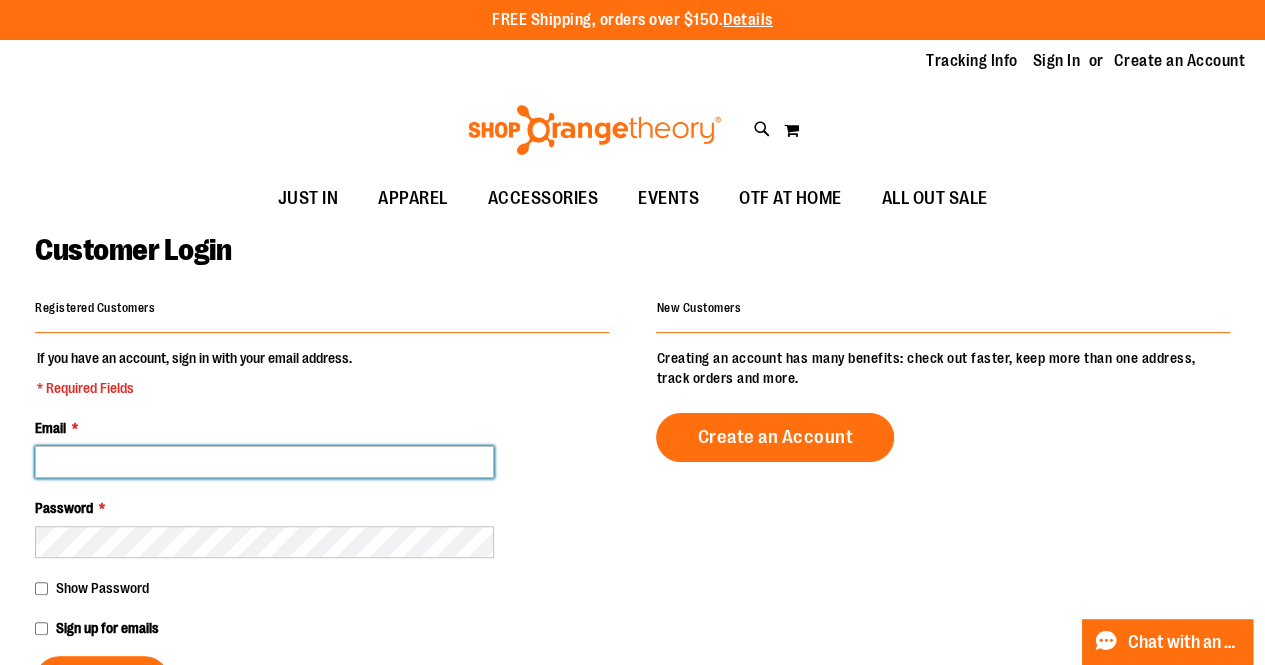 click on "Email *" at bounding box center [264, 462] 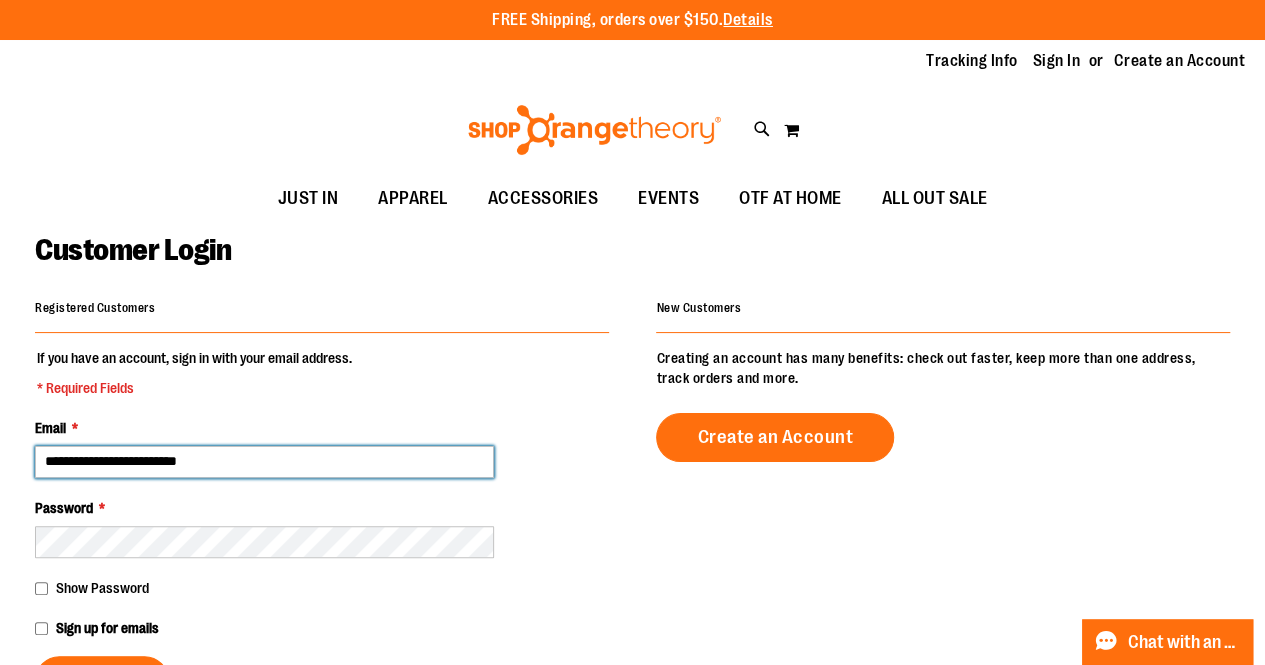 drag, startPoint x: 256, startPoint y: 465, endPoint x: 0, endPoint y: 447, distance: 256.63202 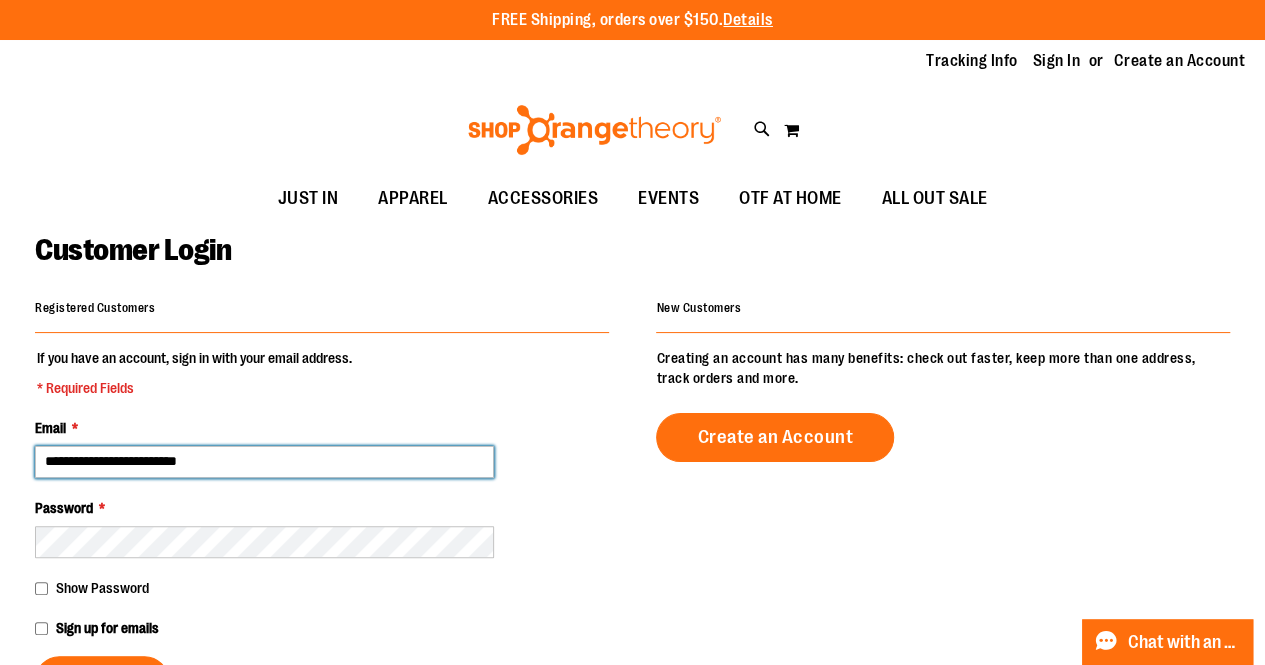 click on "**********" at bounding box center (632, 677) 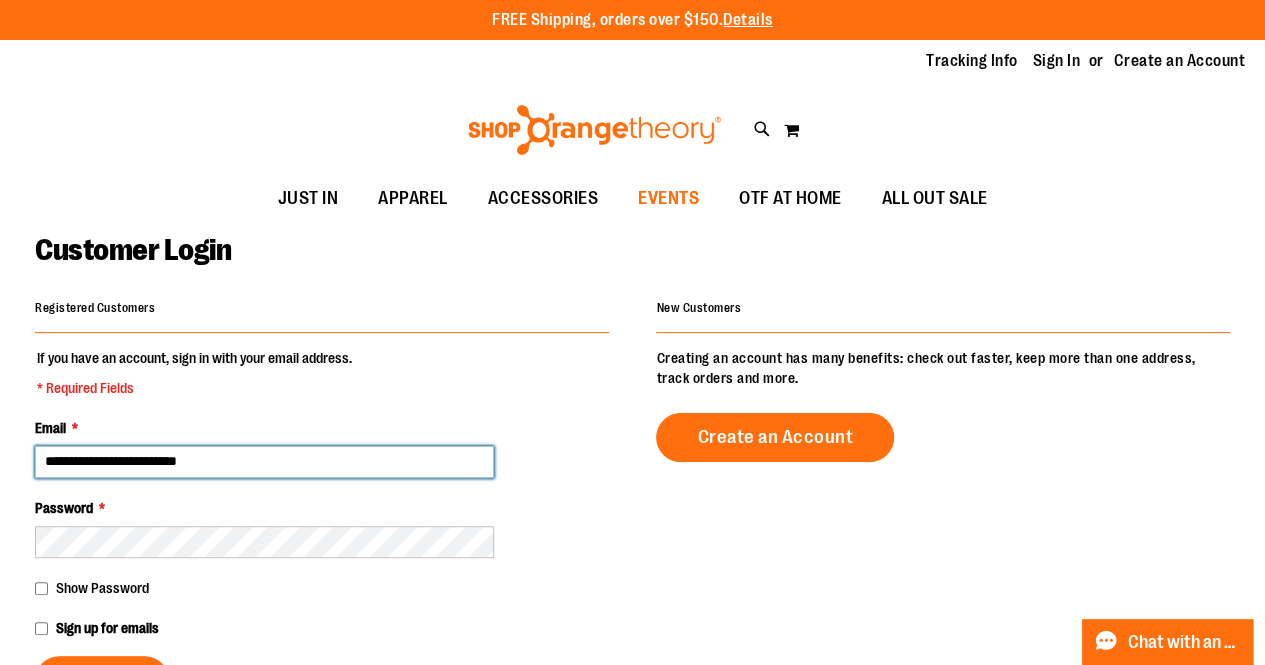 click on "EVENTS" at bounding box center (668, 198) 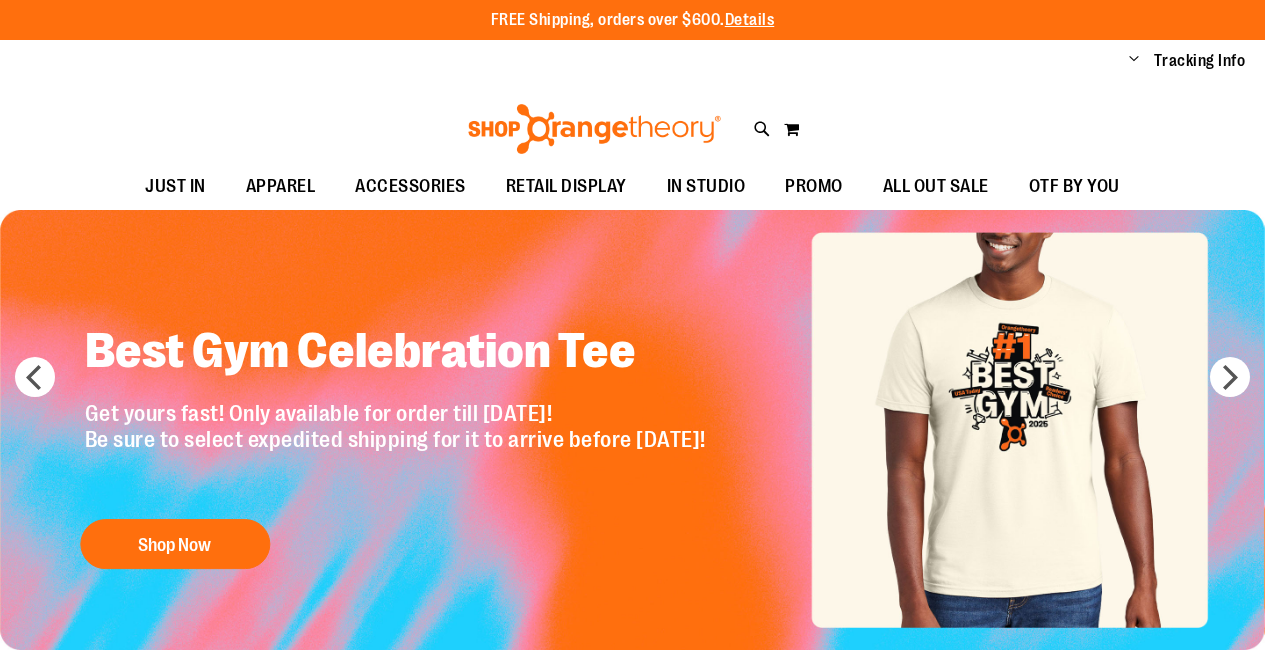 scroll, scrollTop: 0, scrollLeft: 0, axis: both 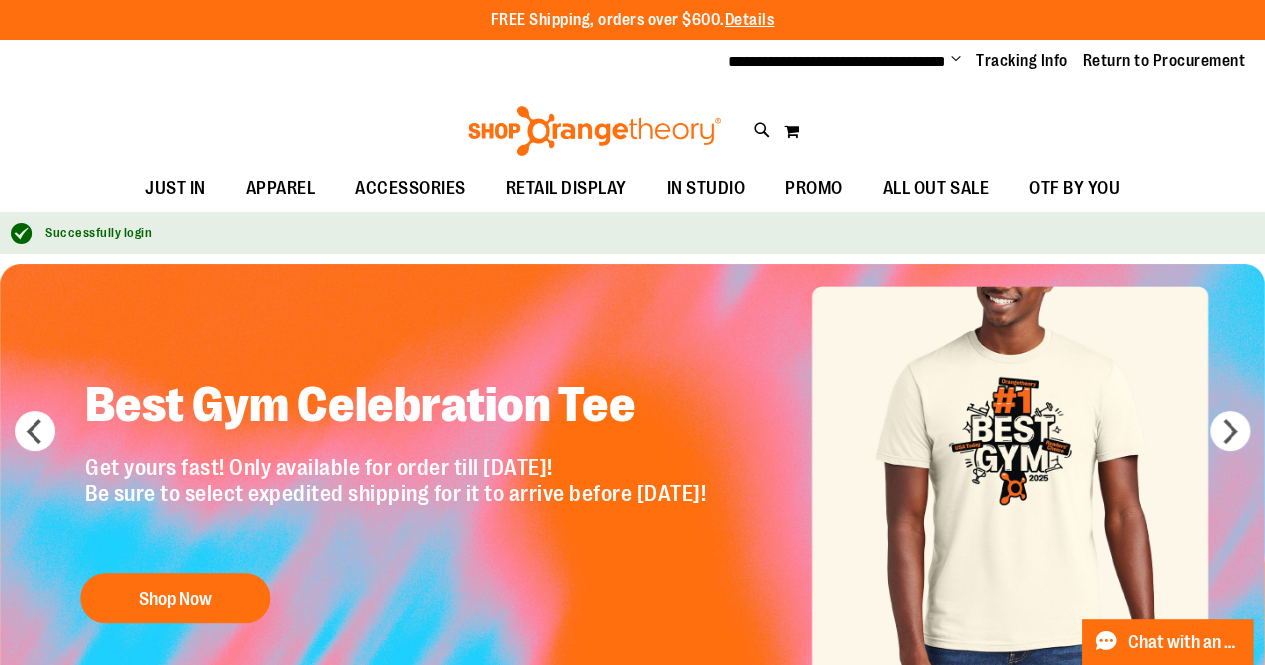 click on "Best Gym Celebration Tee
Get yours fast! Only available for order till August 6th!
Be sure to select expedited shipping for it to arrive before August 23rd!
Shop Now" at bounding box center (398, 496) 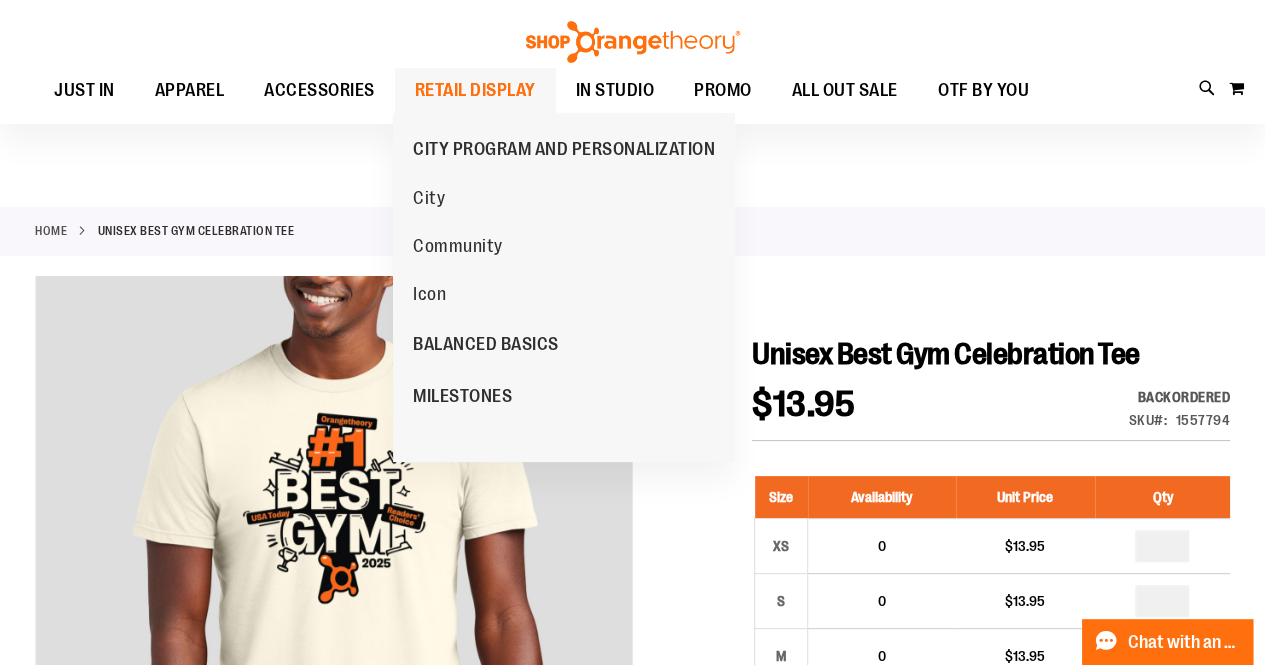 scroll, scrollTop: 0, scrollLeft: 0, axis: both 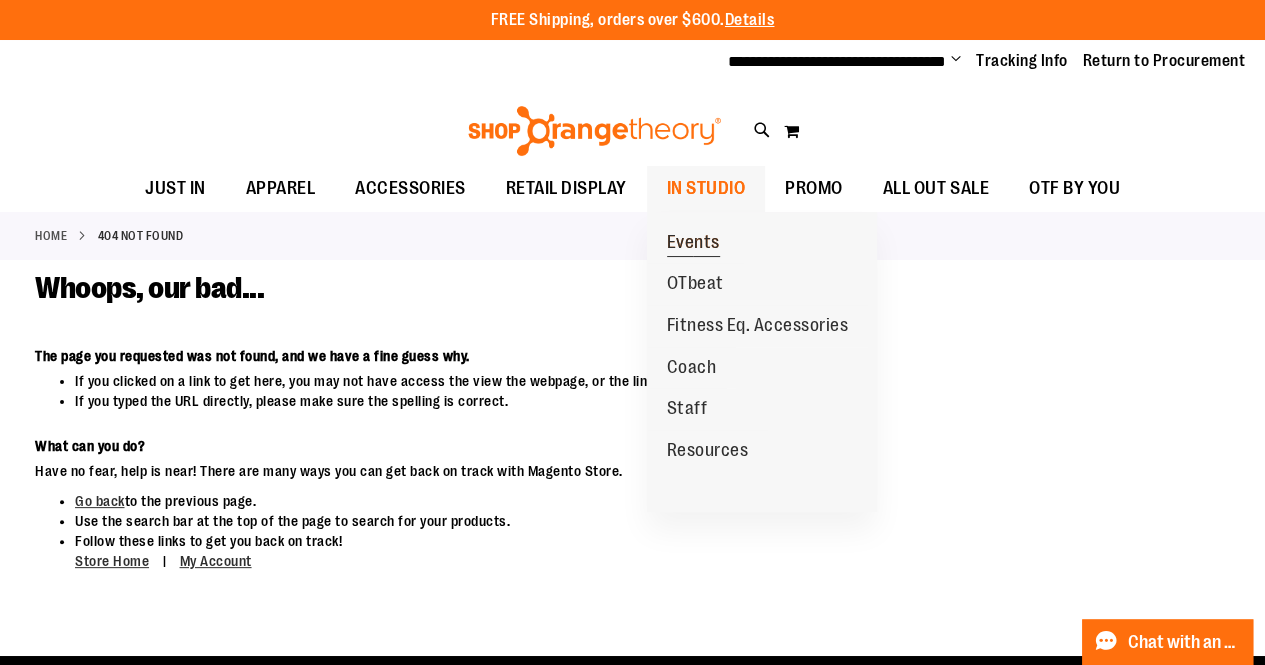 click on "Events" at bounding box center [693, 244] 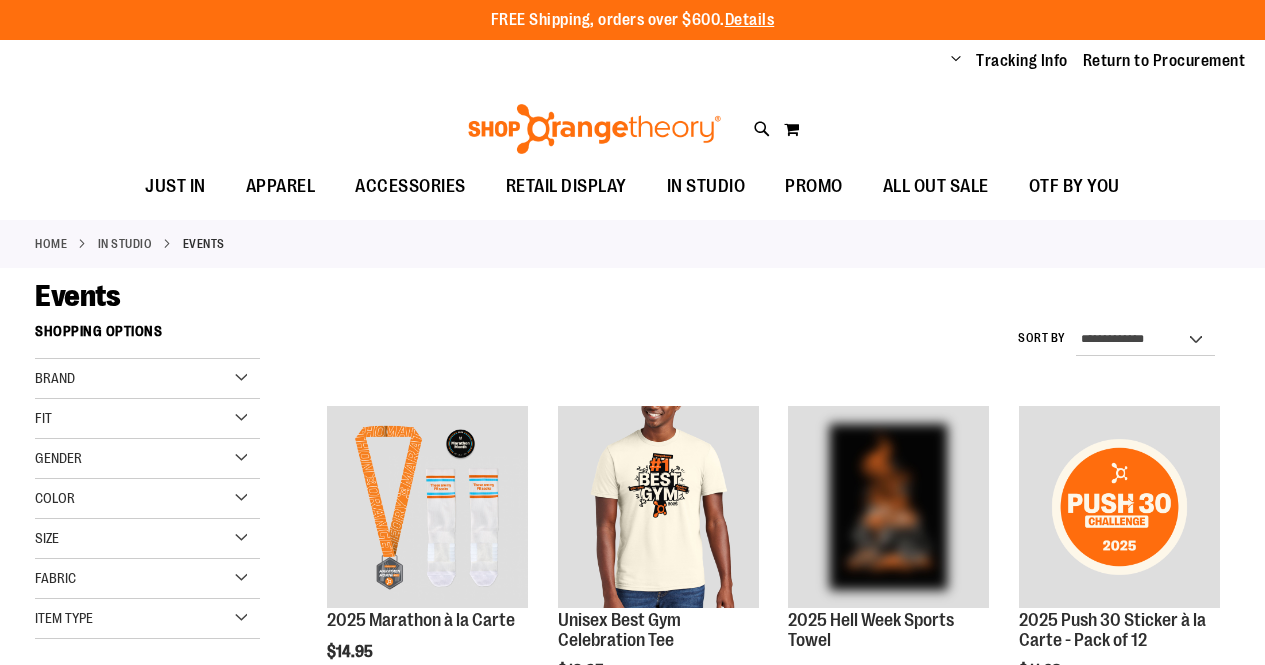 scroll, scrollTop: 0, scrollLeft: 0, axis: both 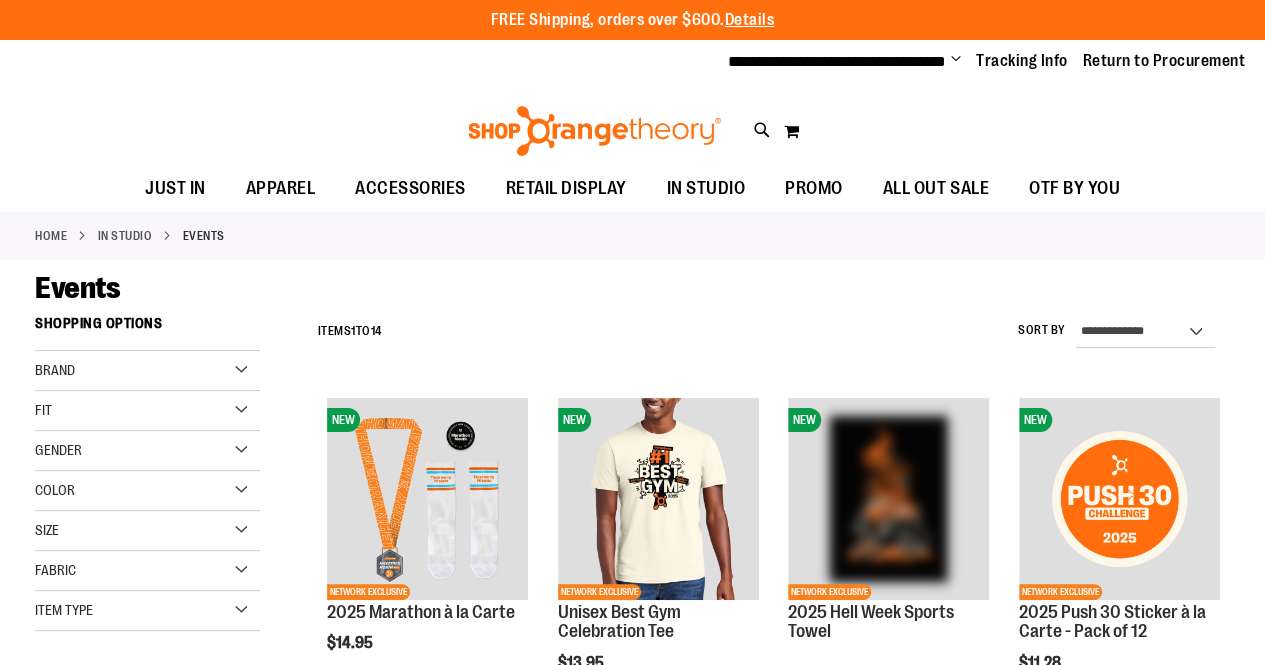 drag, startPoint x: 0, startPoint y: 0, endPoint x: 570, endPoint y: 247, distance: 621.21576 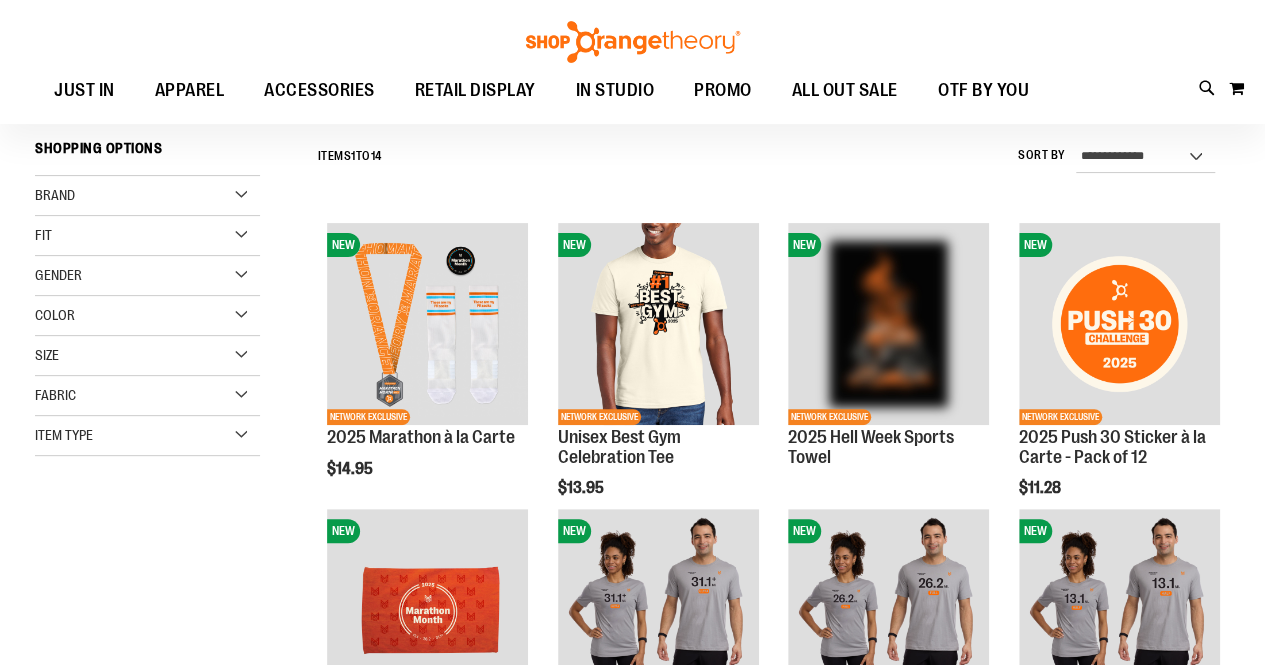scroll, scrollTop: 174, scrollLeft: 0, axis: vertical 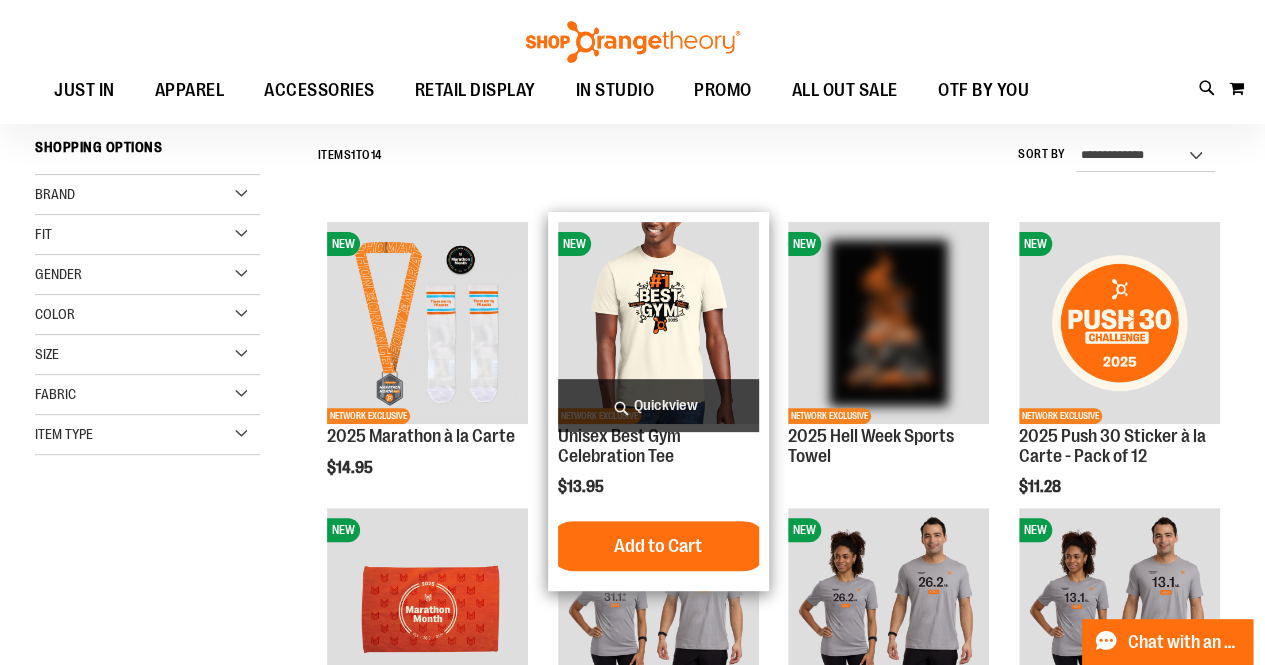 click at bounding box center [658, 322] 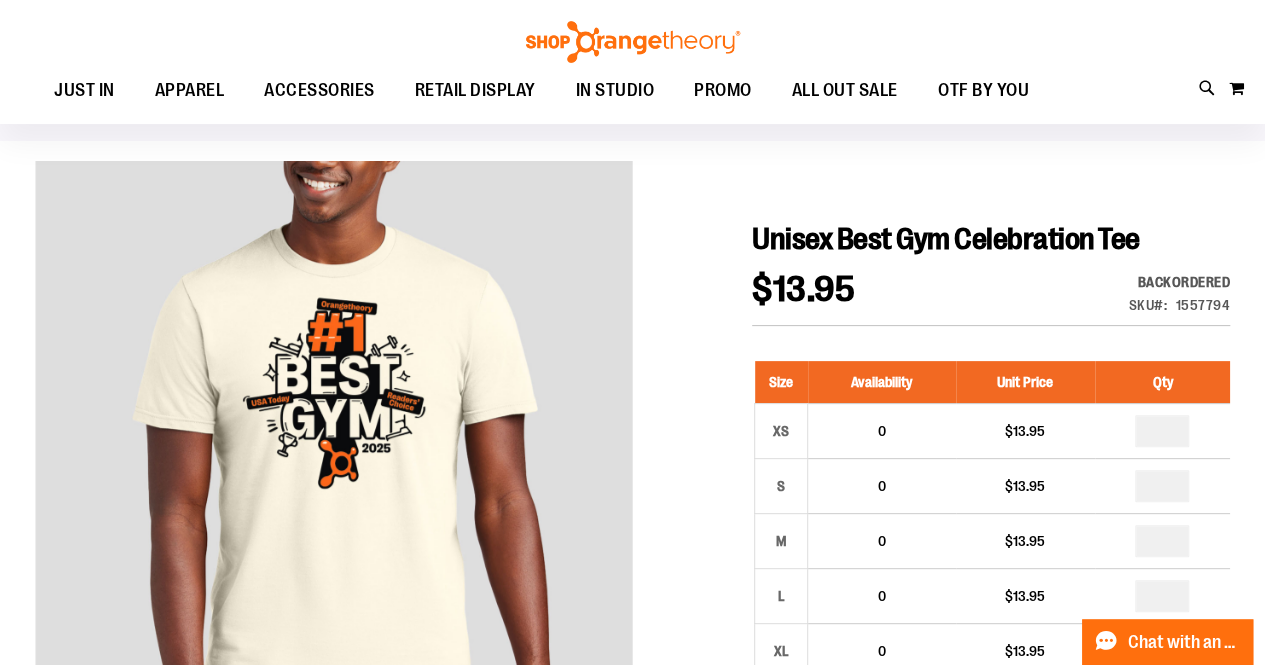 scroll, scrollTop: 0, scrollLeft: 0, axis: both 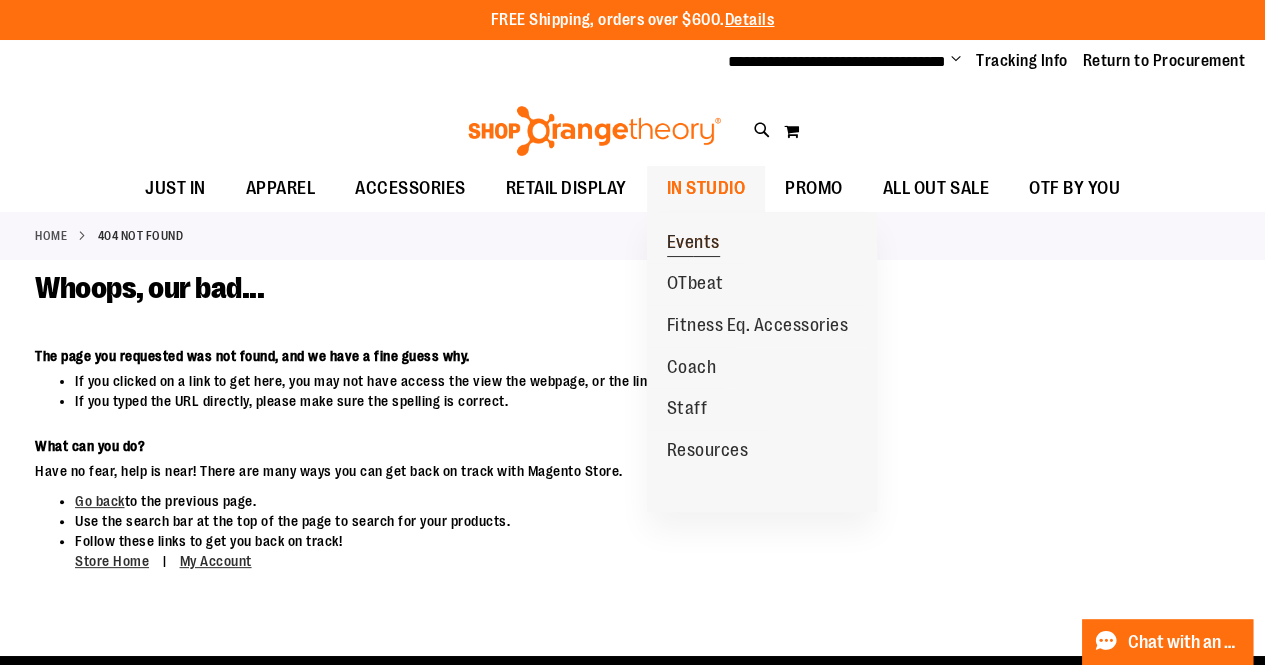 click on "Events" at bounding box center [693, 244] 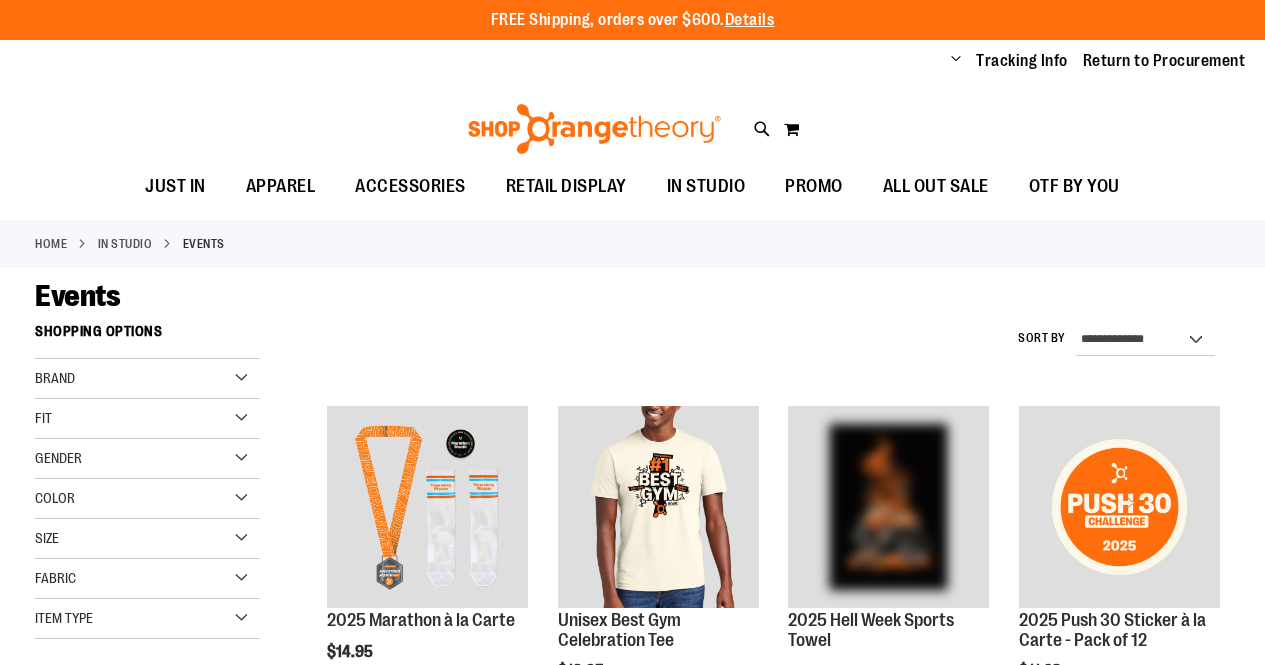 scroll, scrollTop: 0, scrollLeft: 0, axis: both 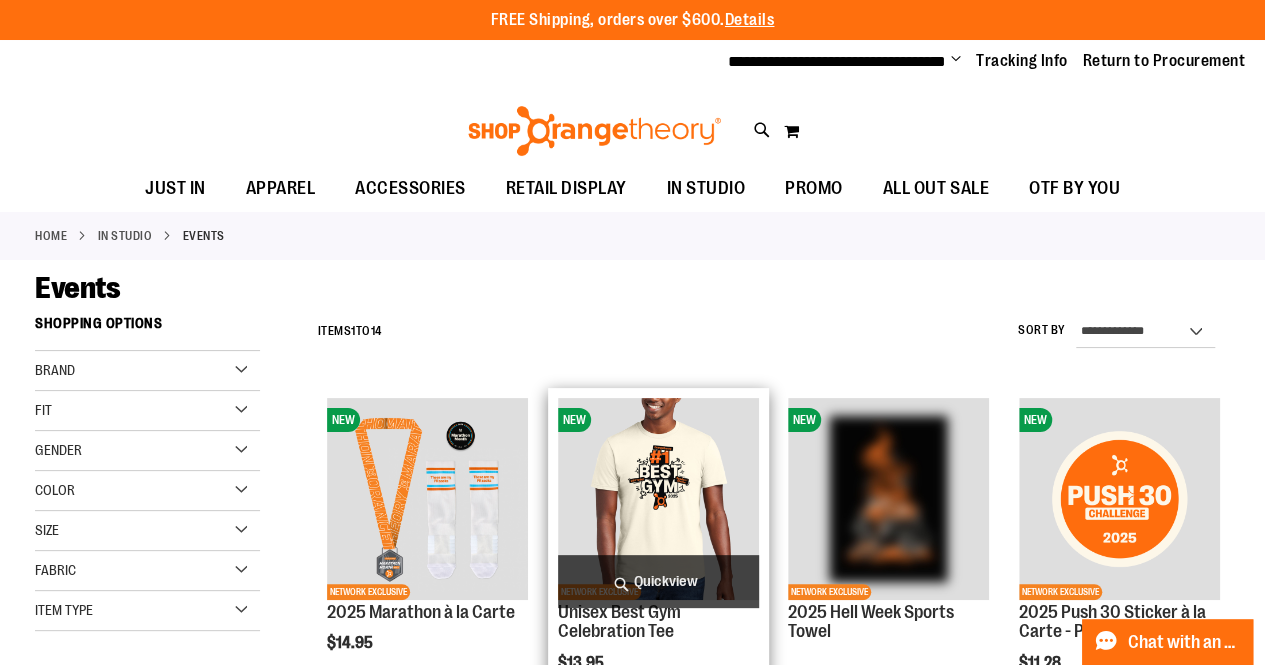click at bounding box center [658, 498] 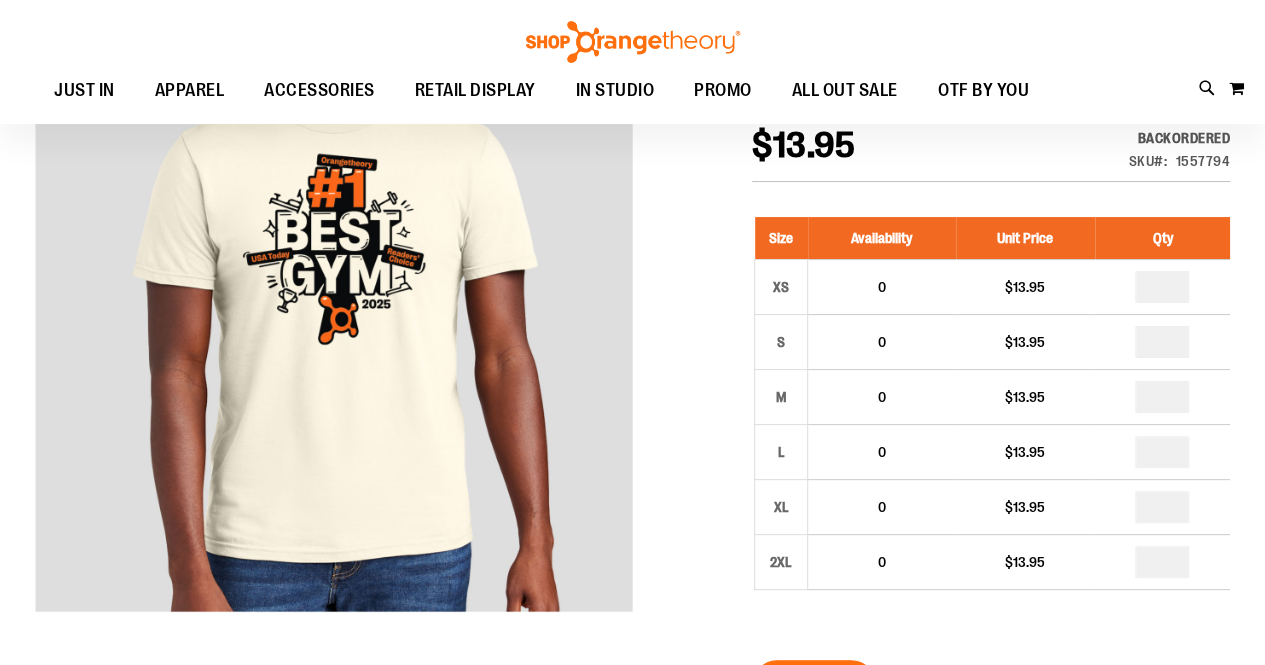 scroll, scrollTop: 51, scrollLeft: 0, axis: vertical 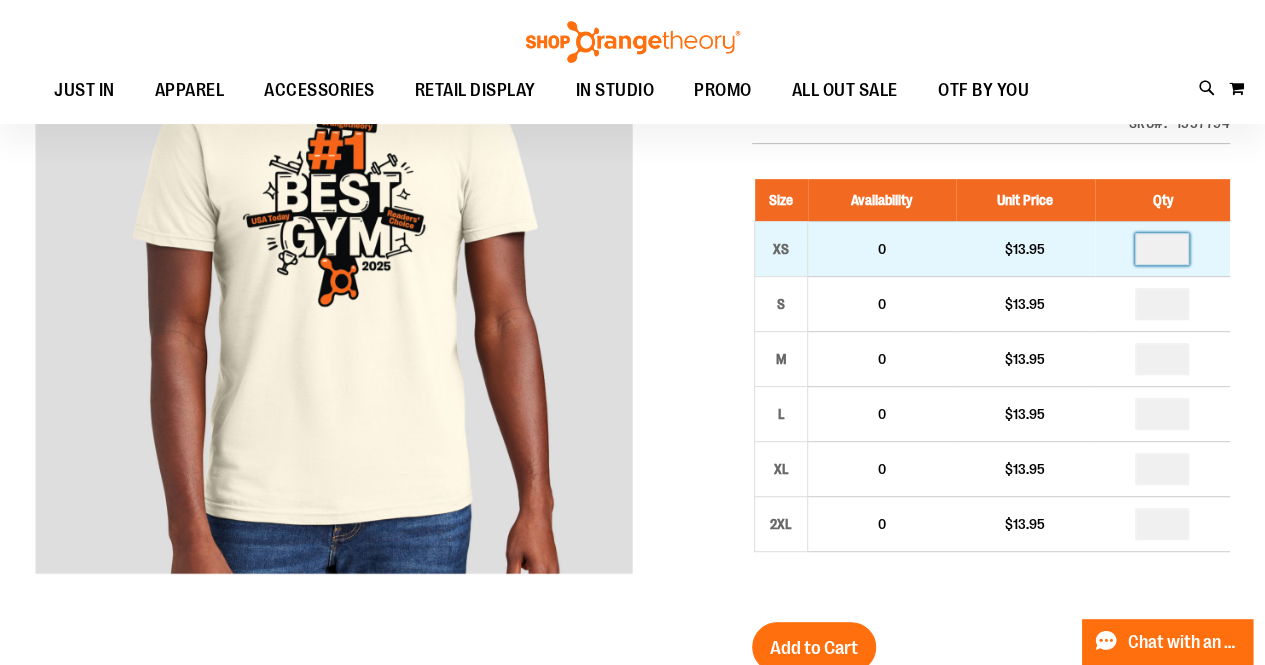 drag, startPoint x: 1178, startPoint y: 249, endPoint x: 1124, endPoint y: 262, distance: 55.542778 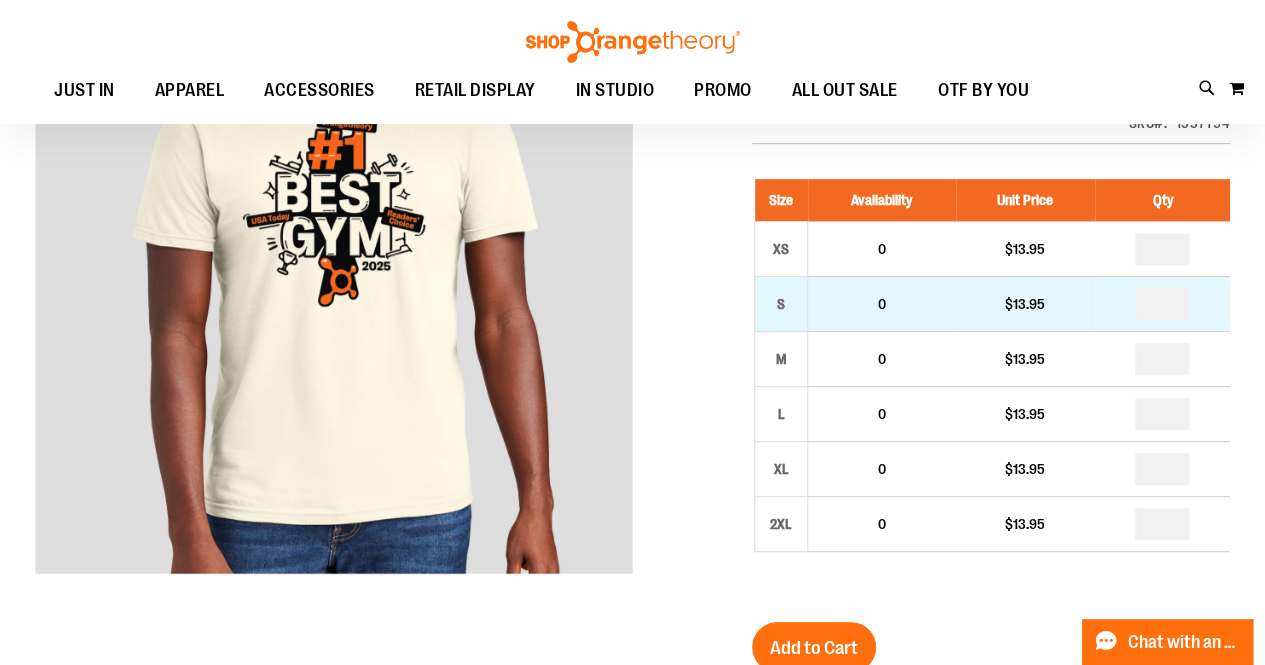 type on "*" 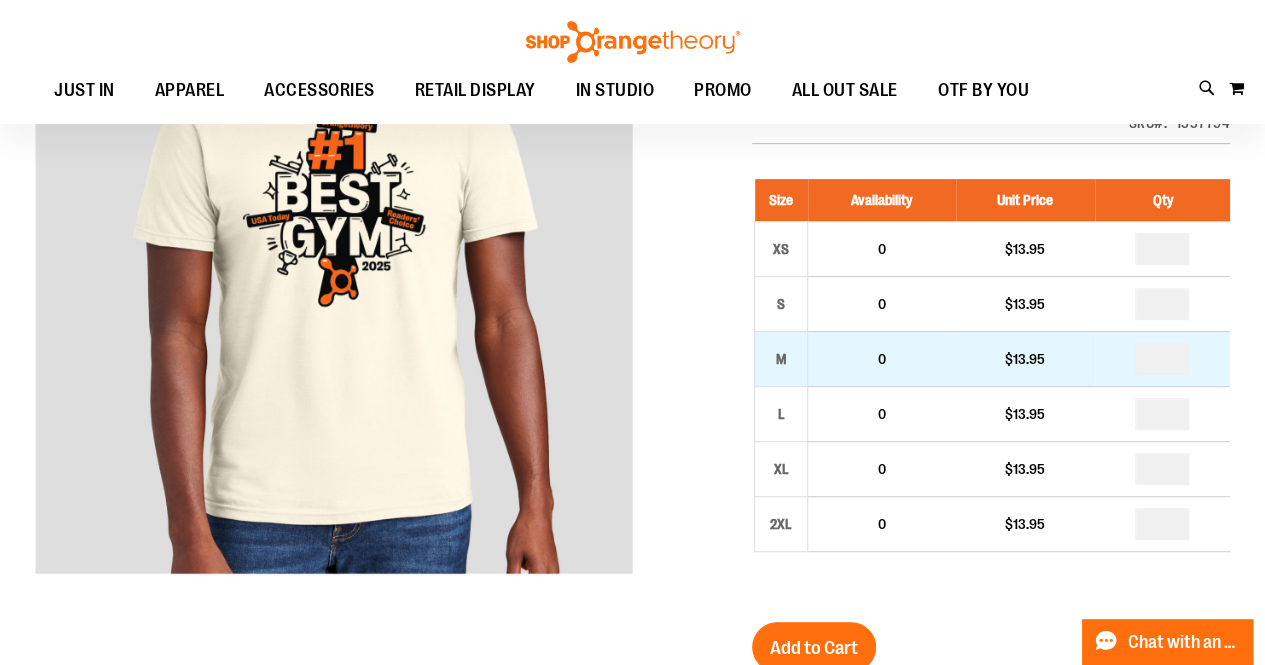 type on "**" 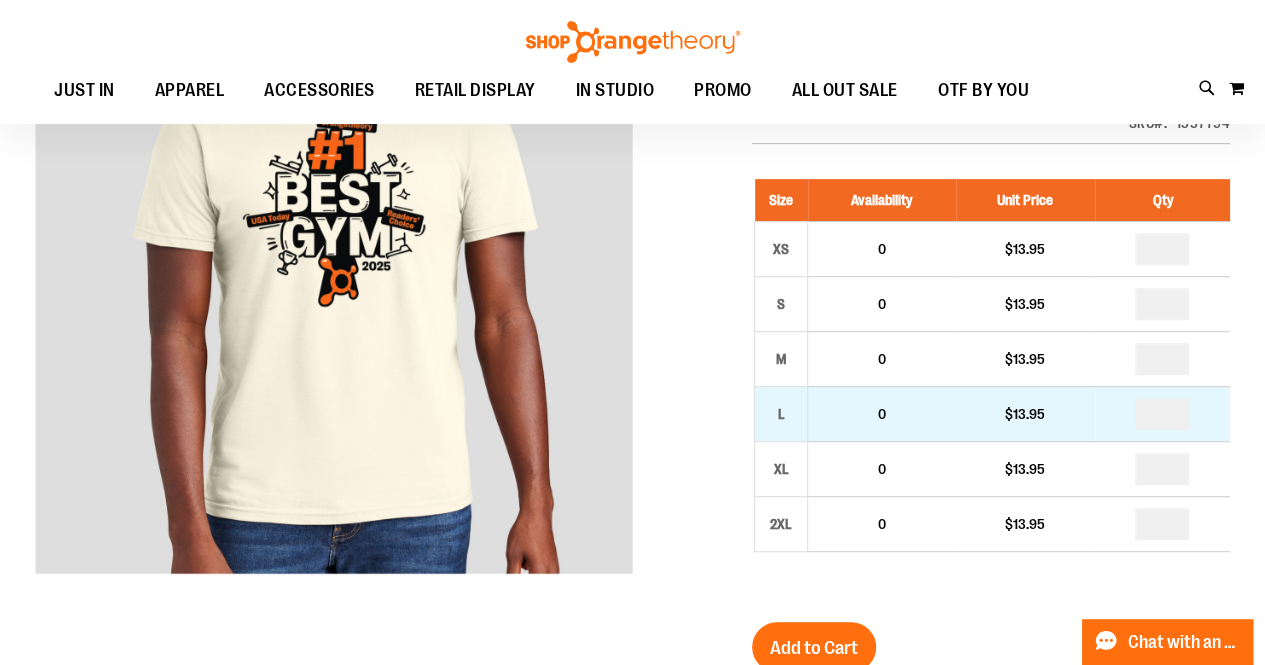 type on "**" 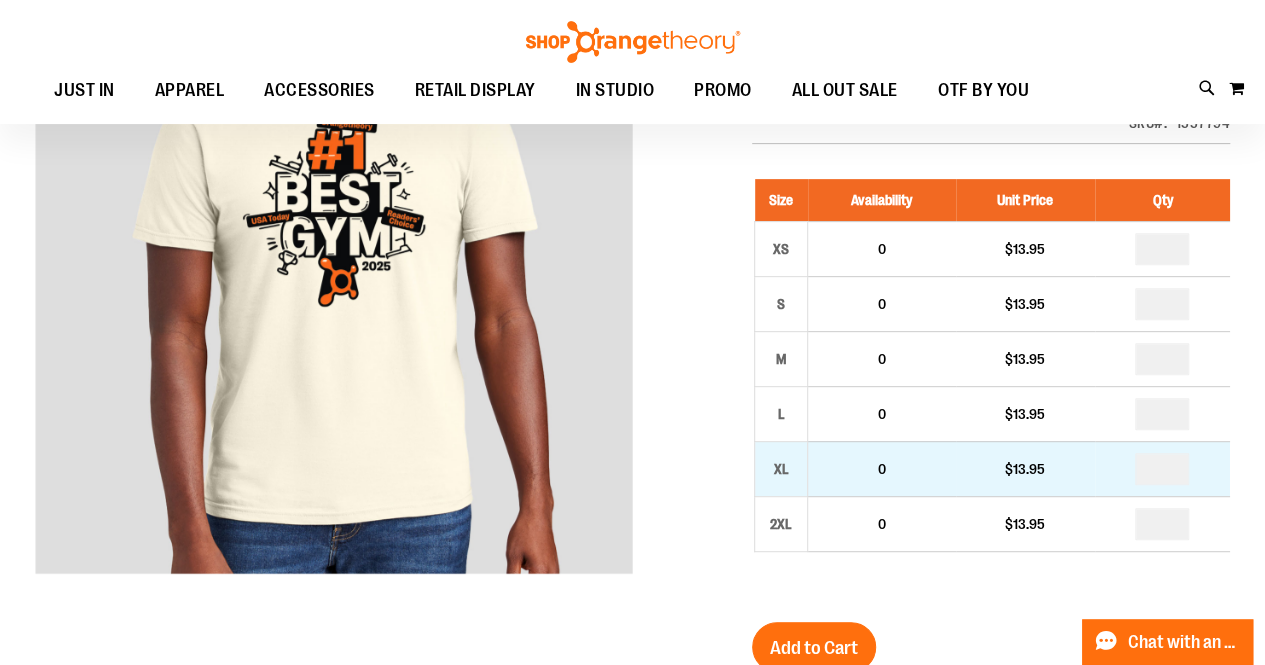 drag, startPoint x: 1171, startPoint y: 461, endPoint x: 1054, endPoint y: 477, distance: 118.08895 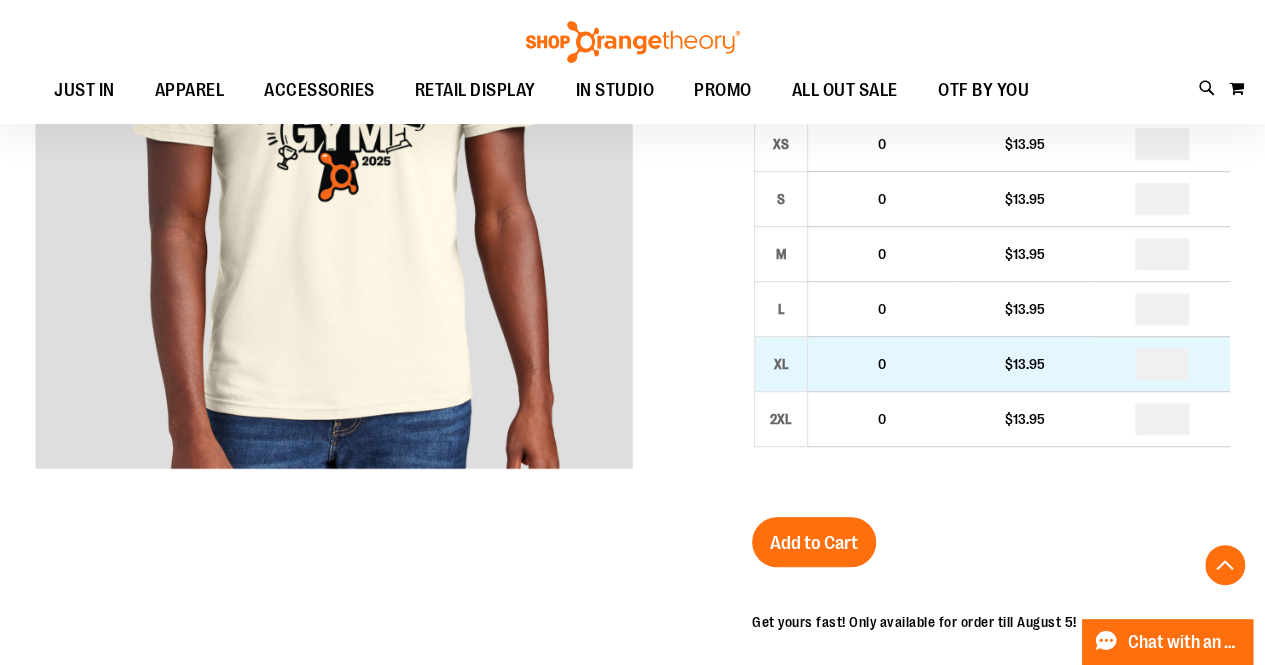 scroll, scrollTop: 499, scrollLeft: 0, axis: vertical 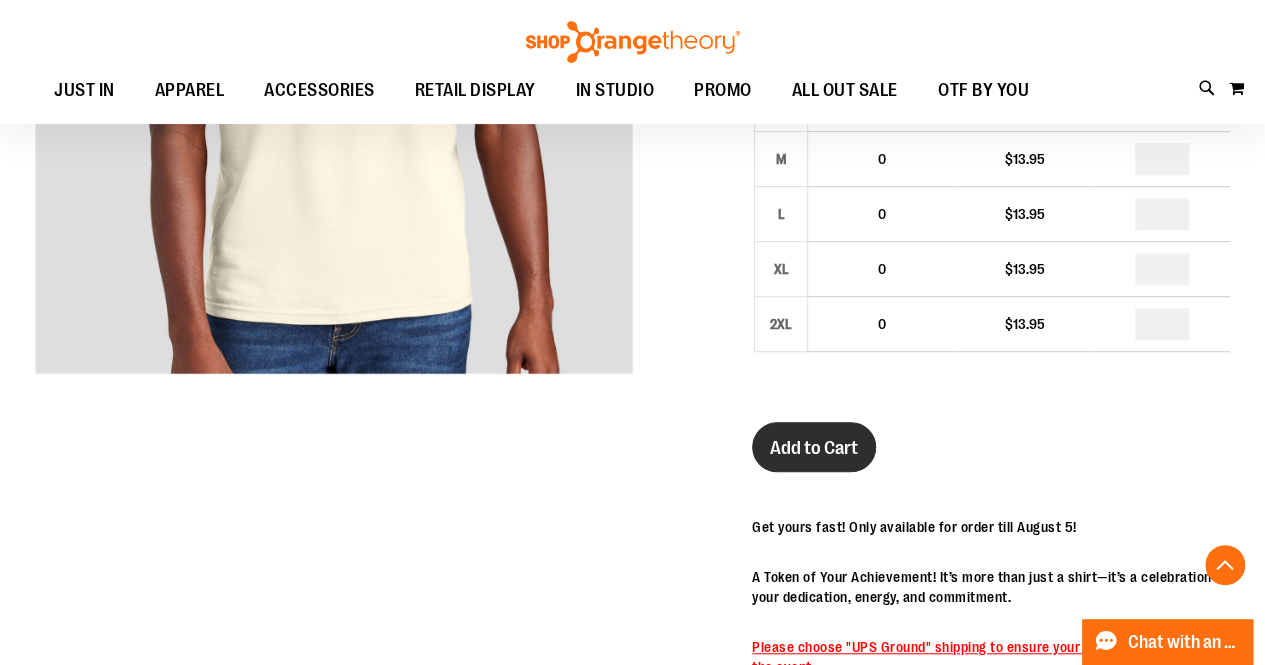 click on "Add to Cart" at bounding box center (814, 447) 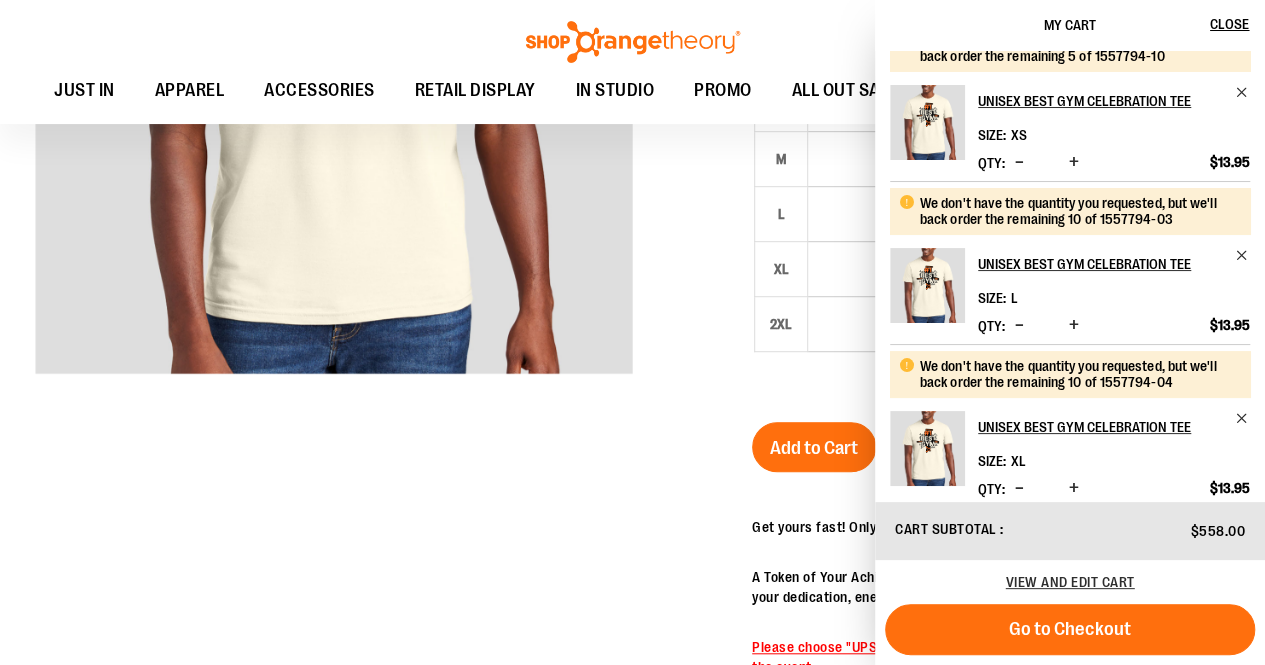 scroll, scrollTop: 0, scrollLeft: 0, axis: both 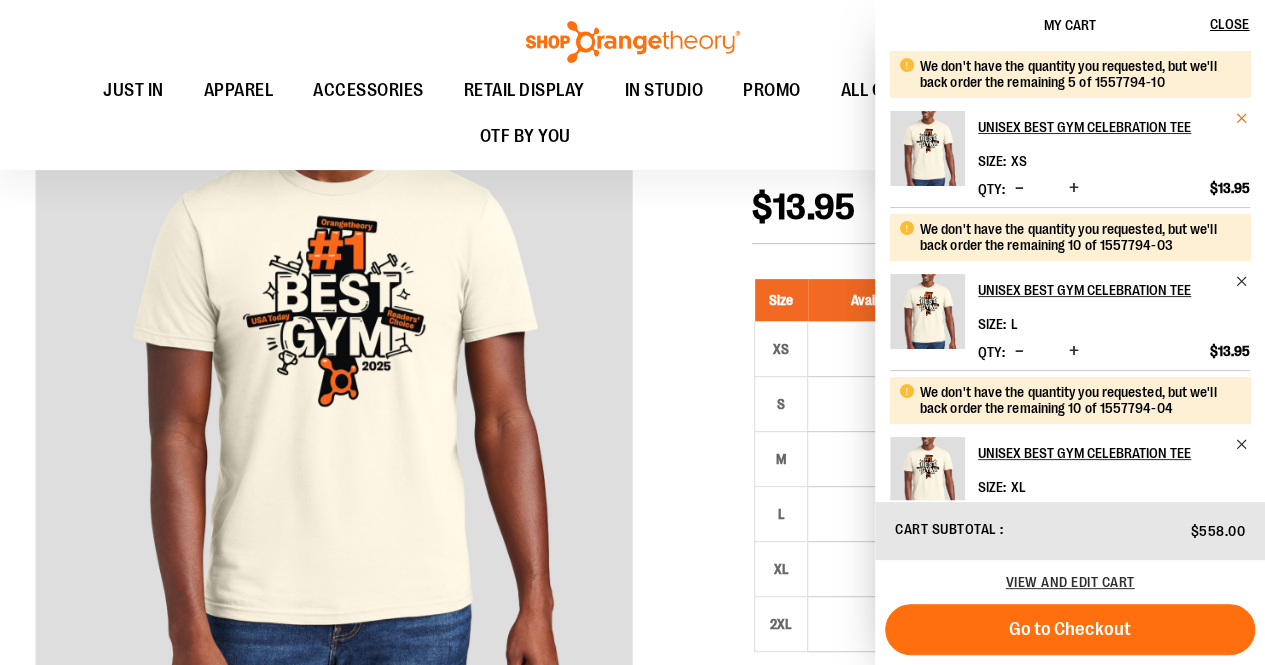 click at bounding box center (1242, 118) 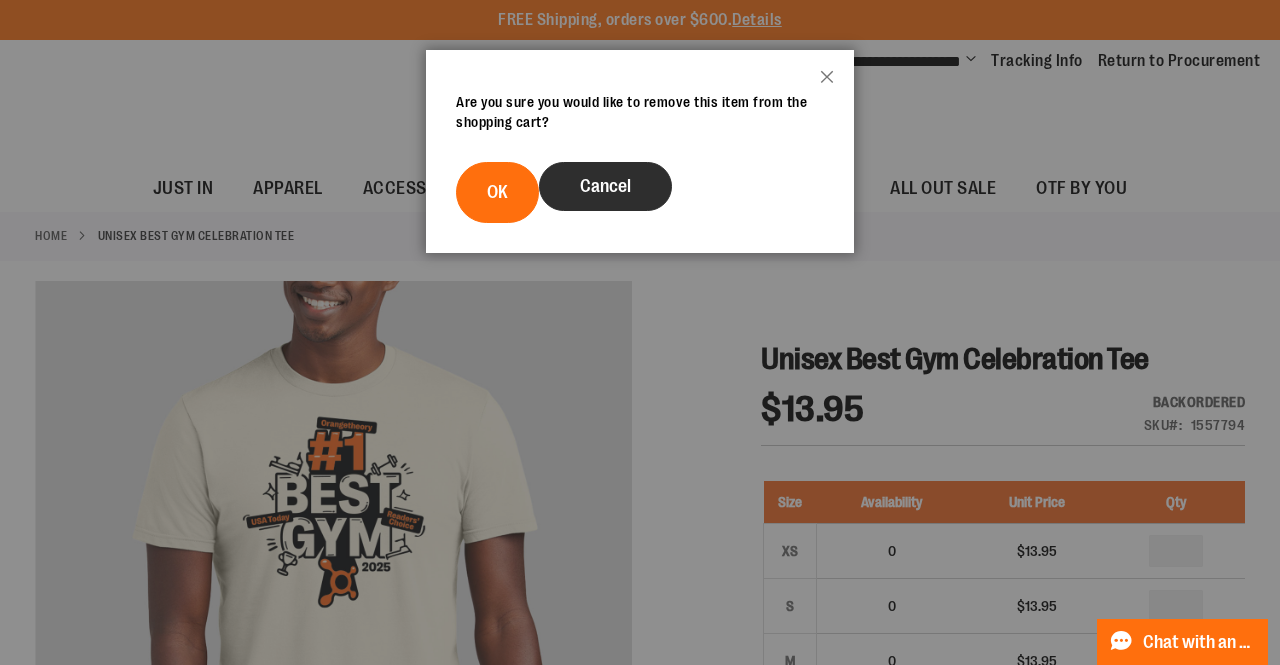 click on "Cancel" at bounding box center (605, 186) 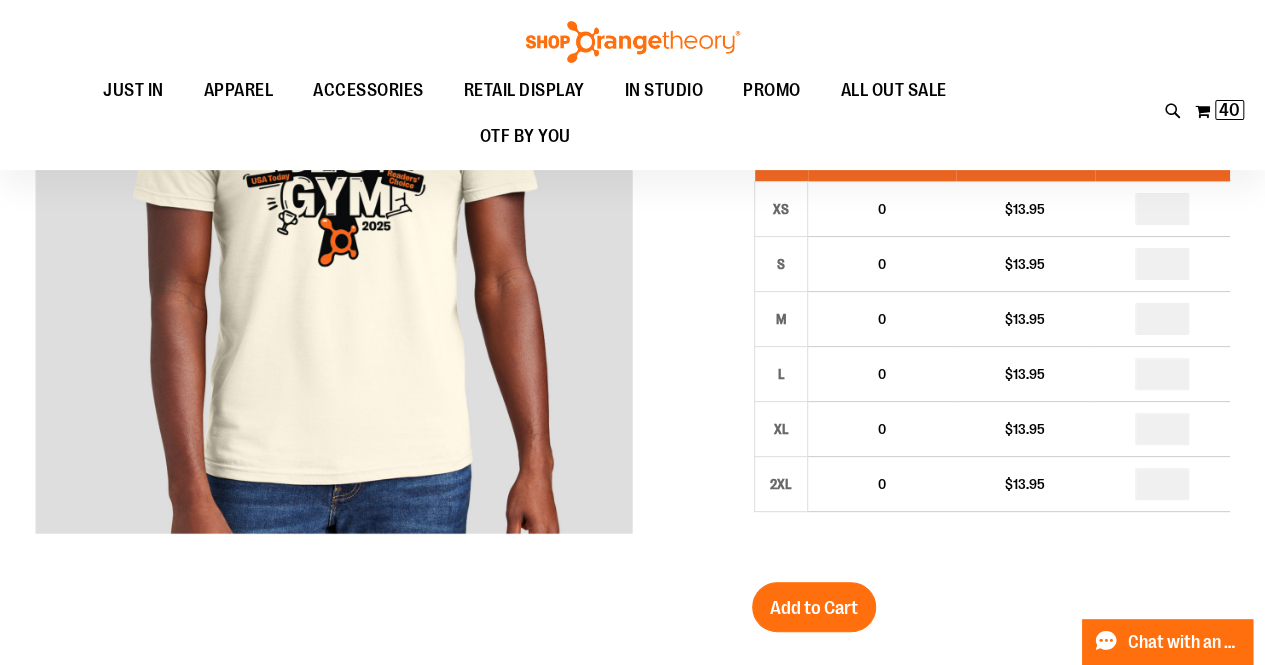 scroll, scrollTop: 98, scrollLeft: 0, axis: vertical 